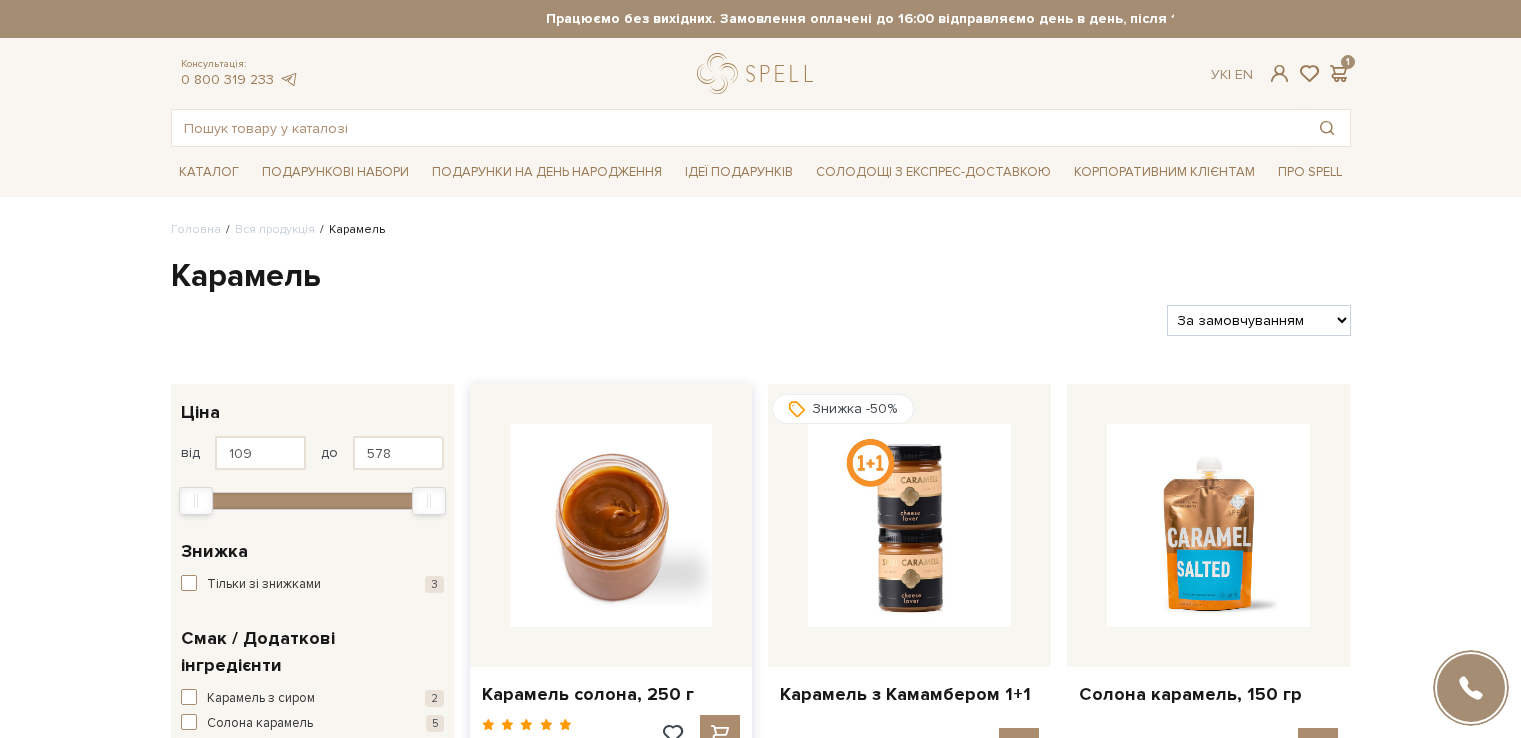 scroll, scrollTop: 0, scrollLeft: 0, axis: both 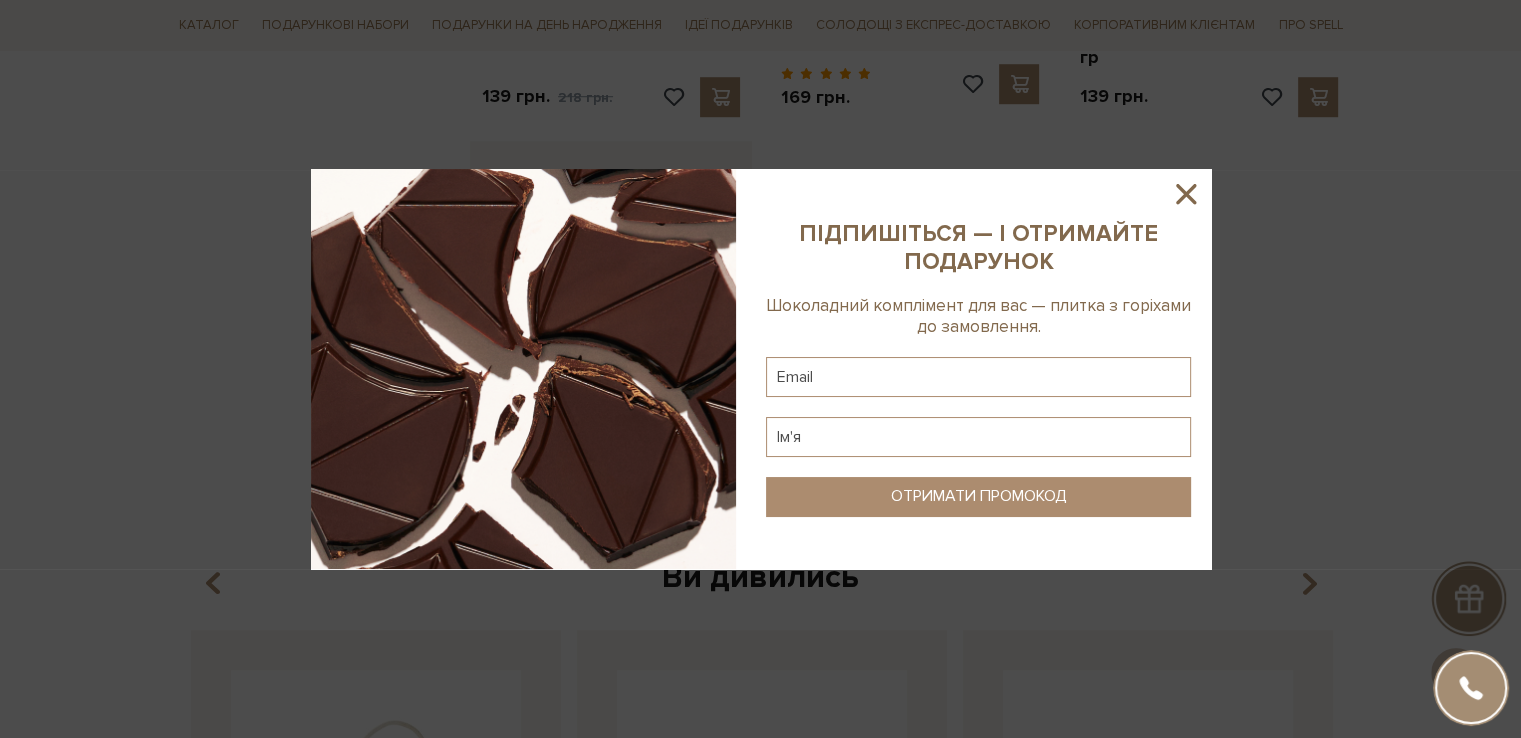 click at bounding box center [523, 369] 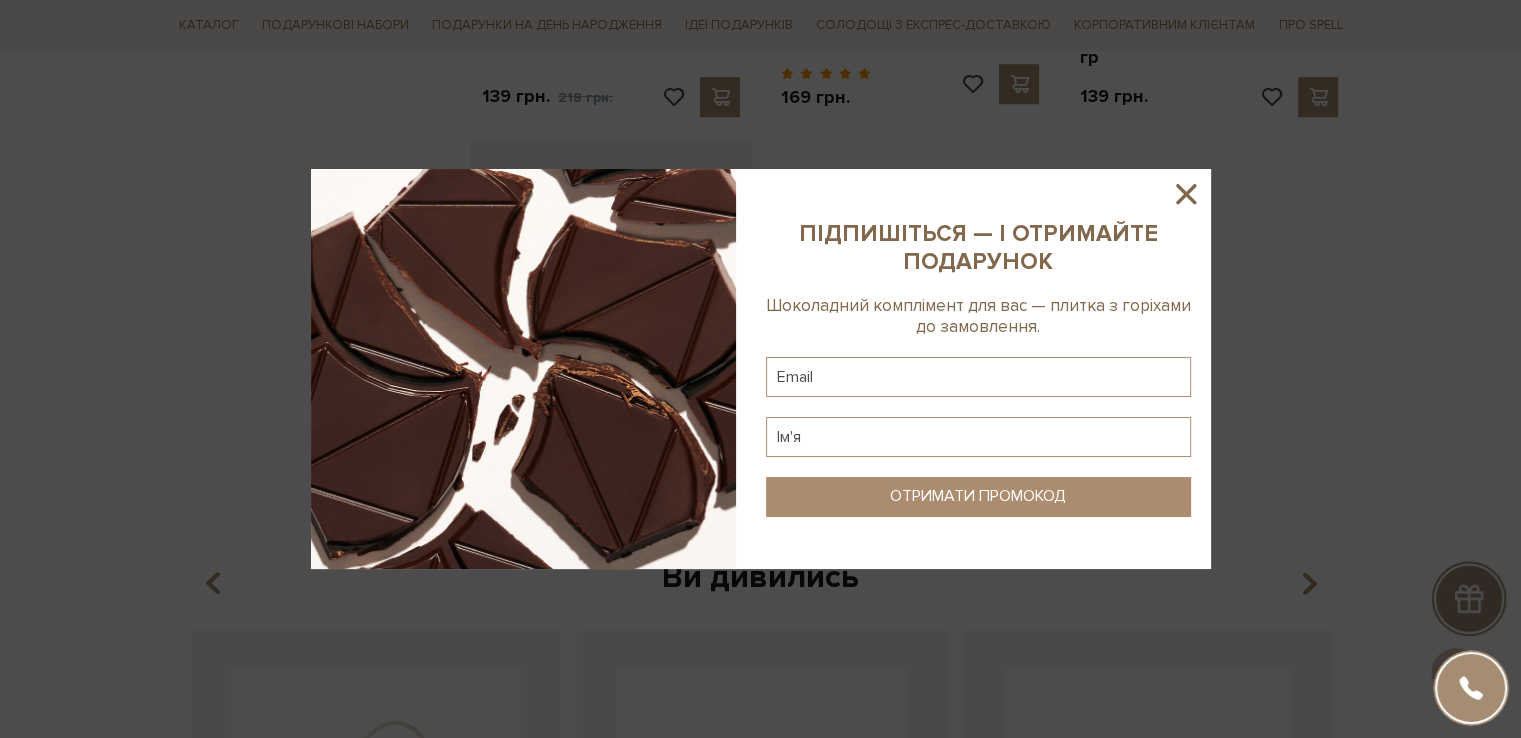 click at bounding box center [978, 369] 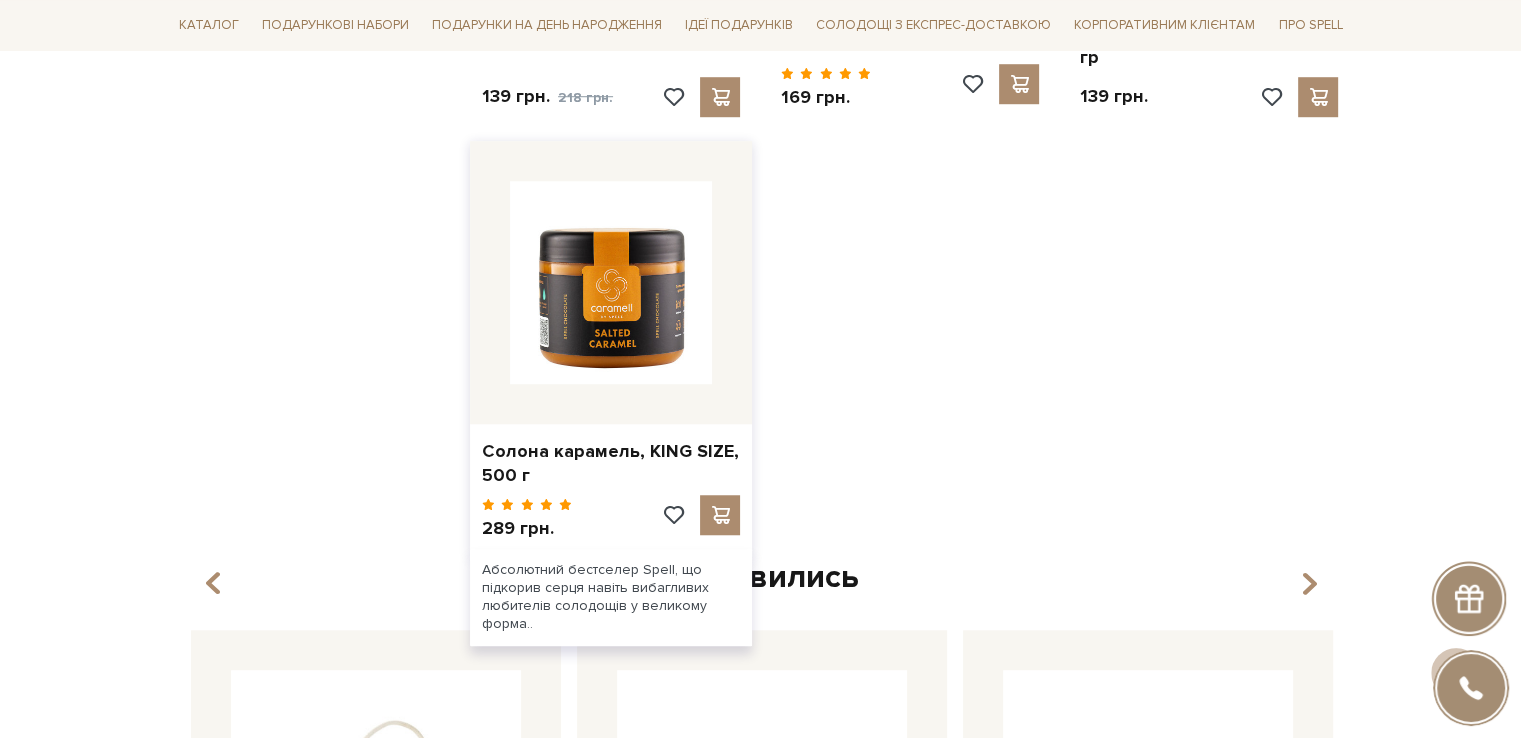 click at bounding box center (611, 282) 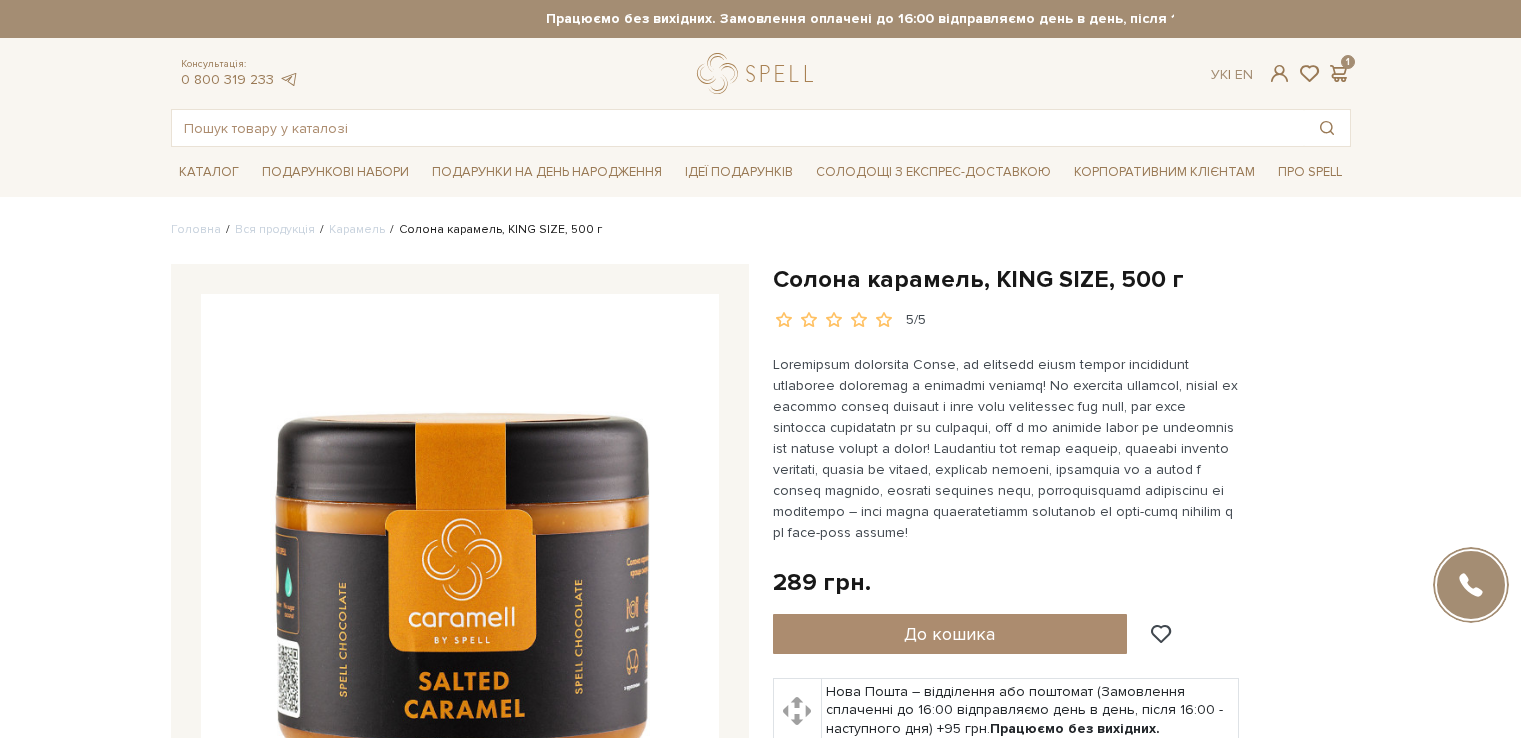 scroll, scrollTop: 0, scrollLeft: 0, axis: both 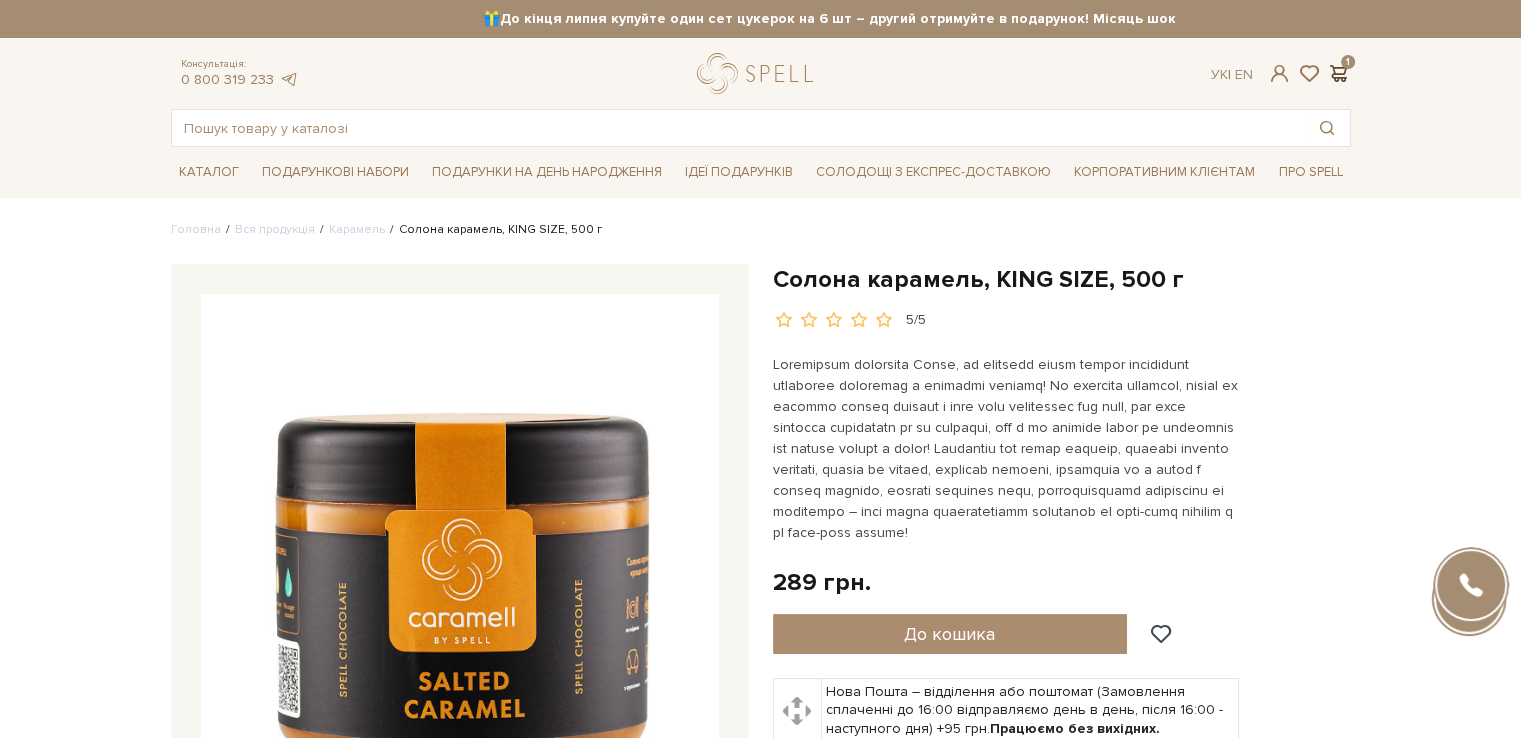 click at bounding box center (1339, 73) 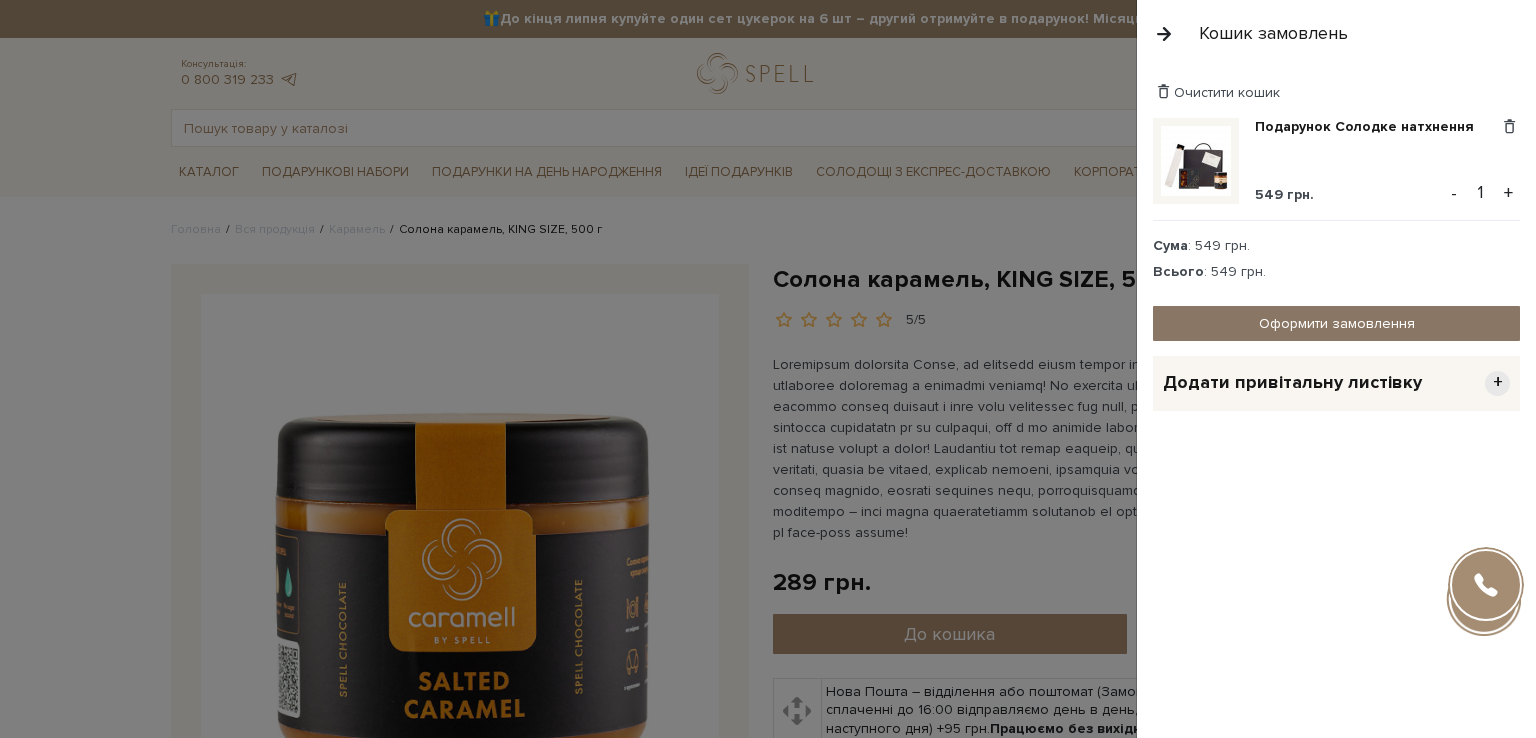 click on "Оформити замовлення" at bounding box center [1336, 323] 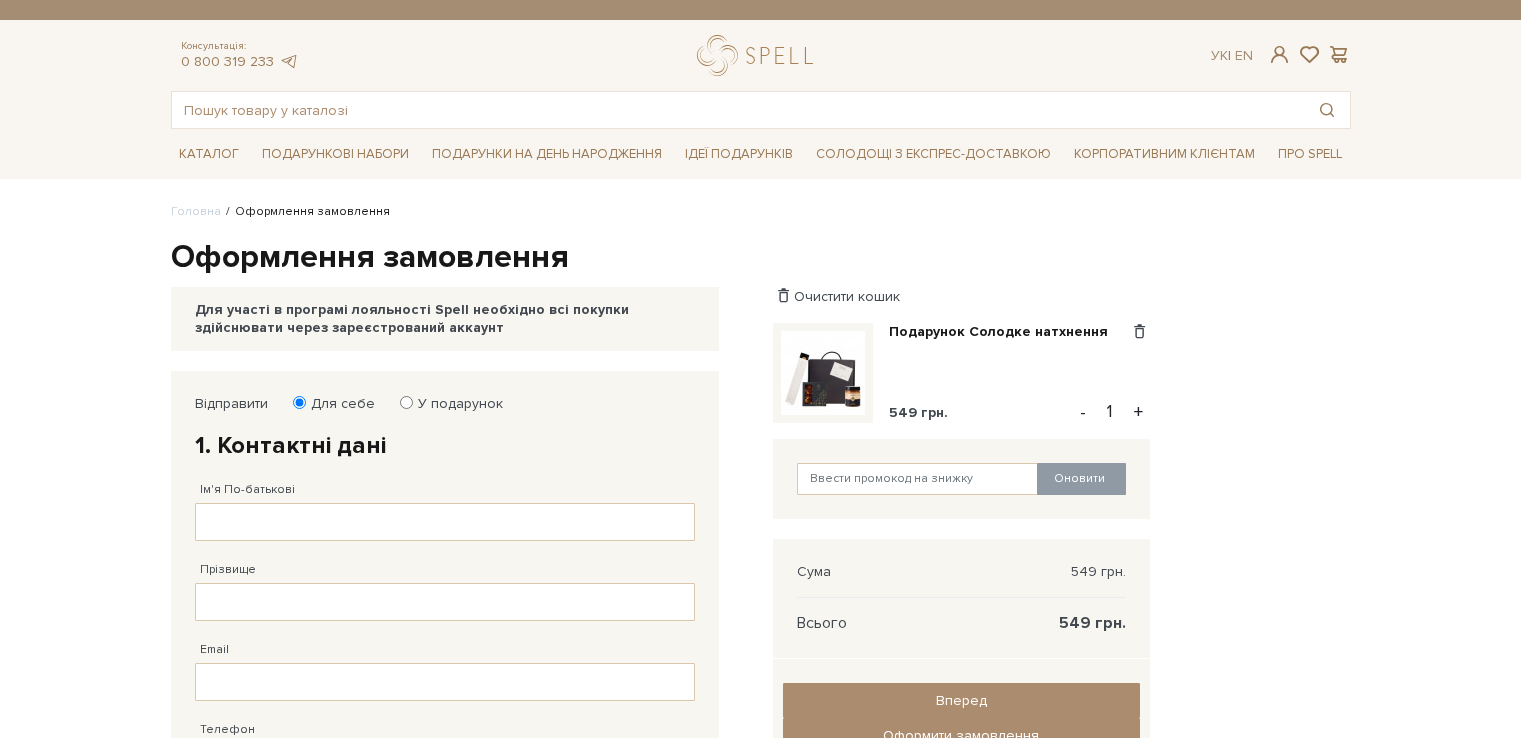 scroll, scrollTop: 0, scrollLeft: 0, axis: both 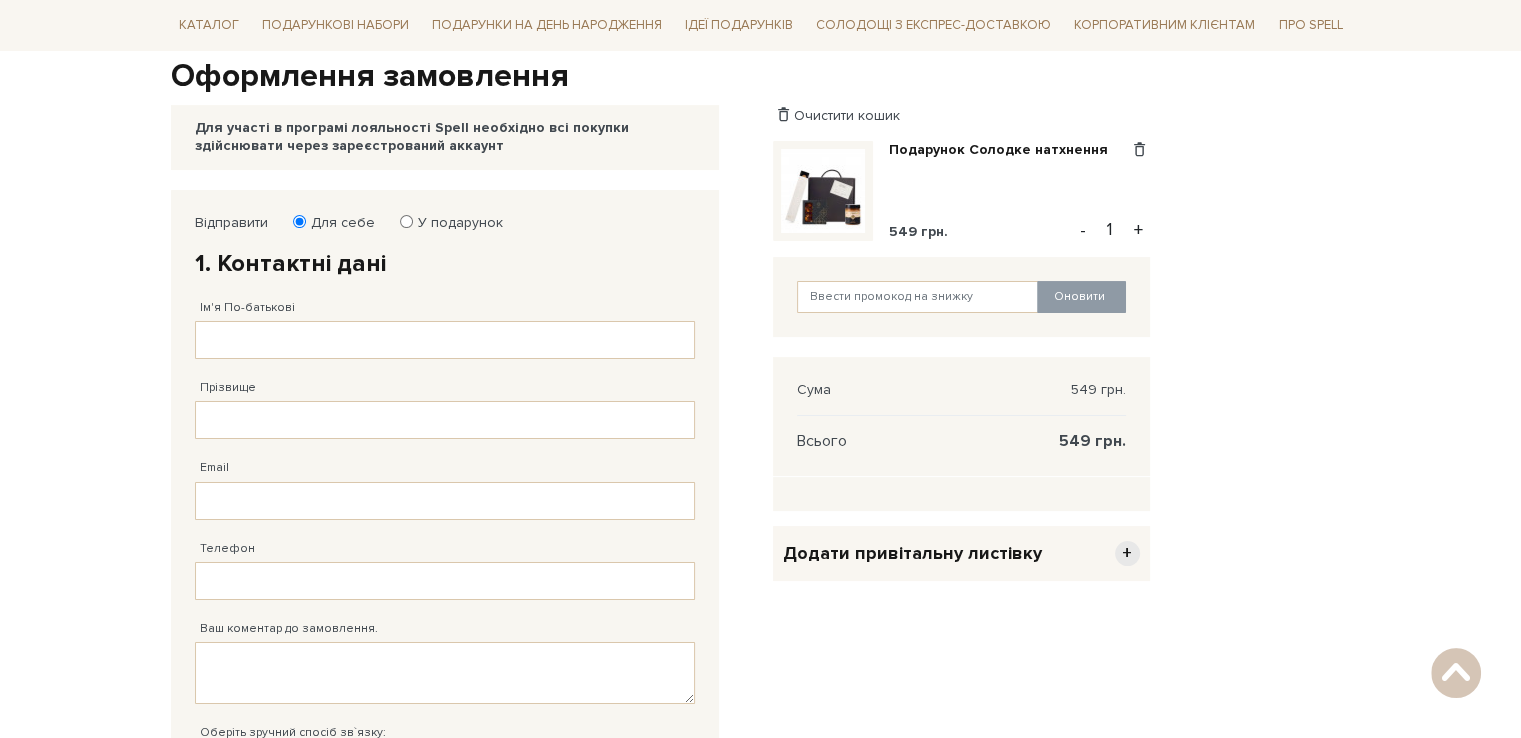click on "У подарунок" at bounding box center (406, 221) 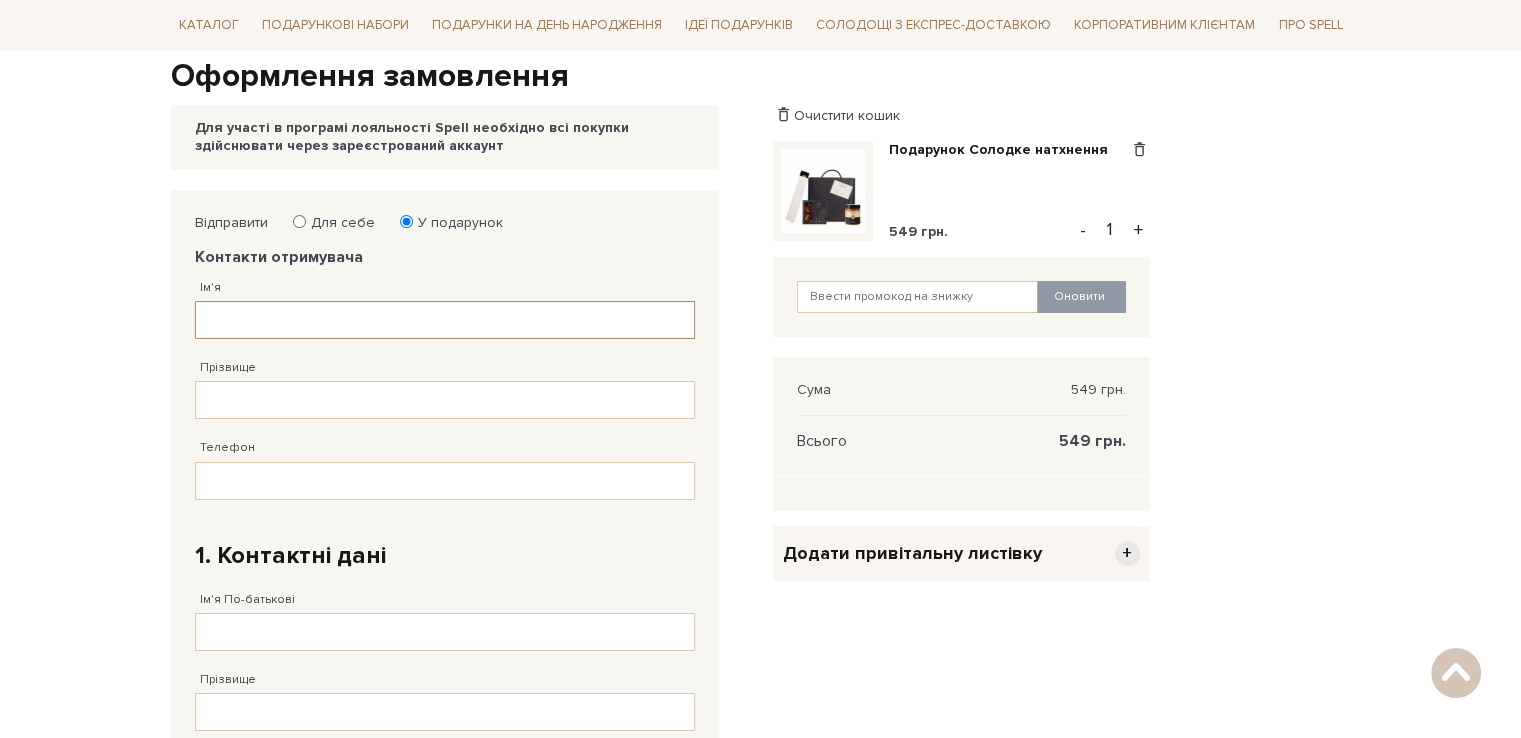 click on "Ім'я" at bounding box center (445, 320) 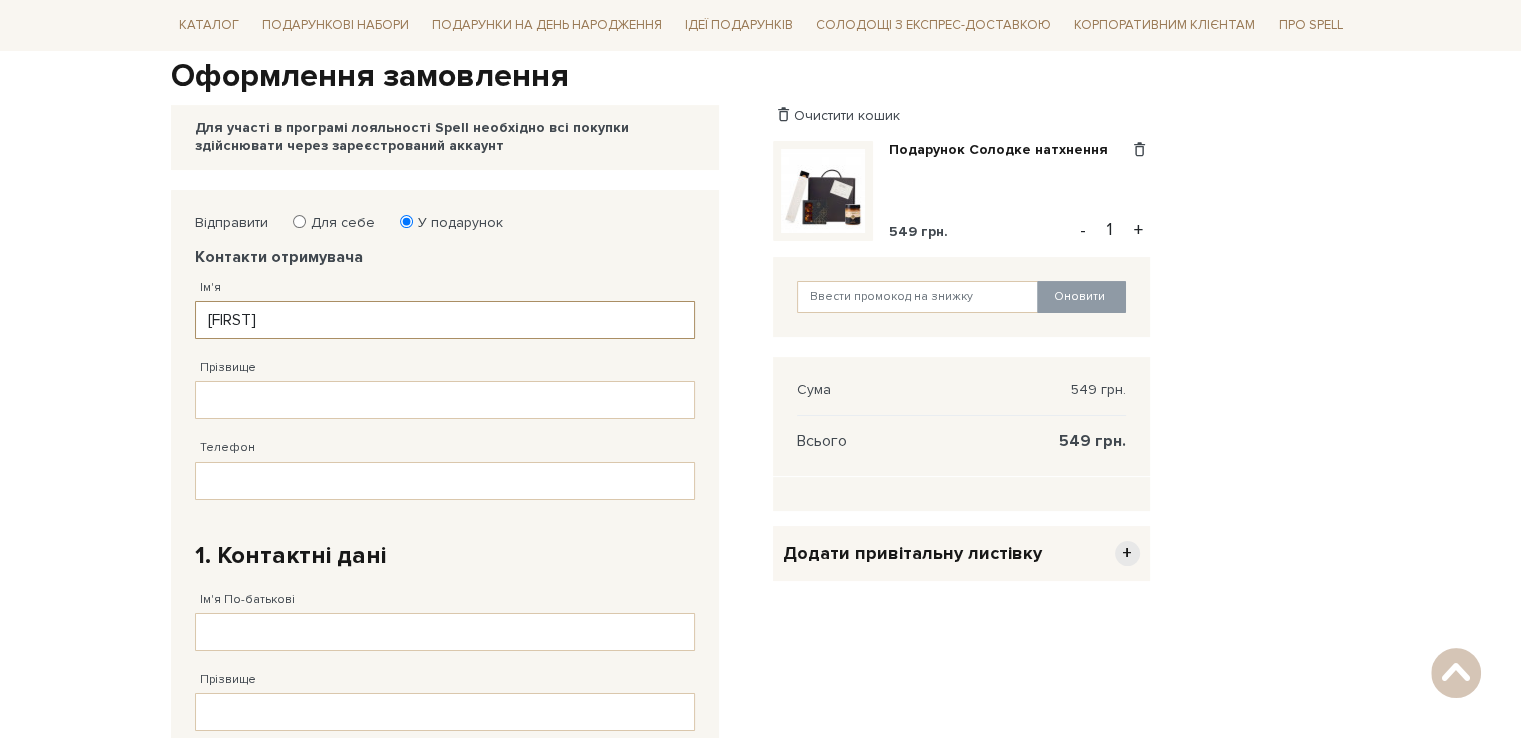 type on "Наталія" 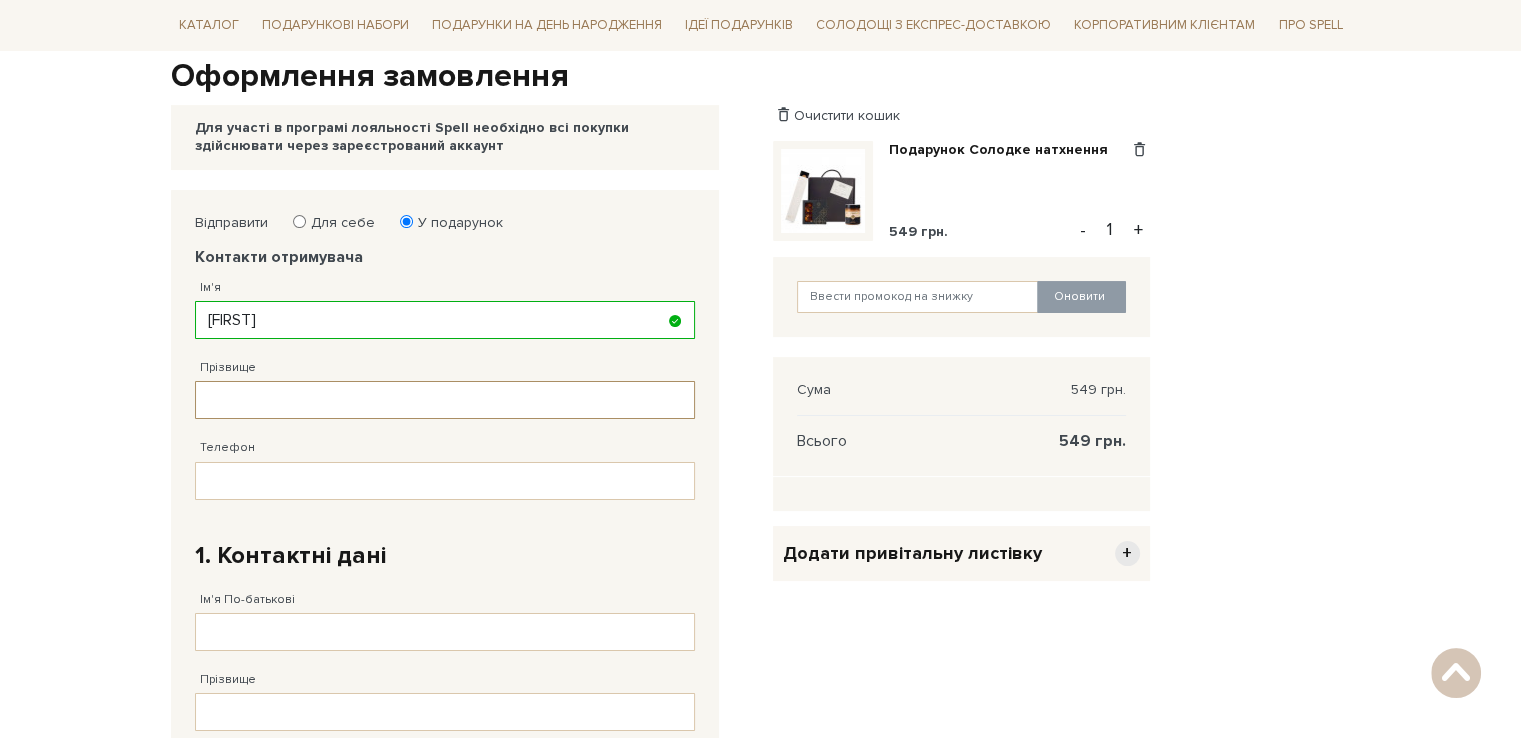 click on "Прізвище" at bounding box center [445, 400] 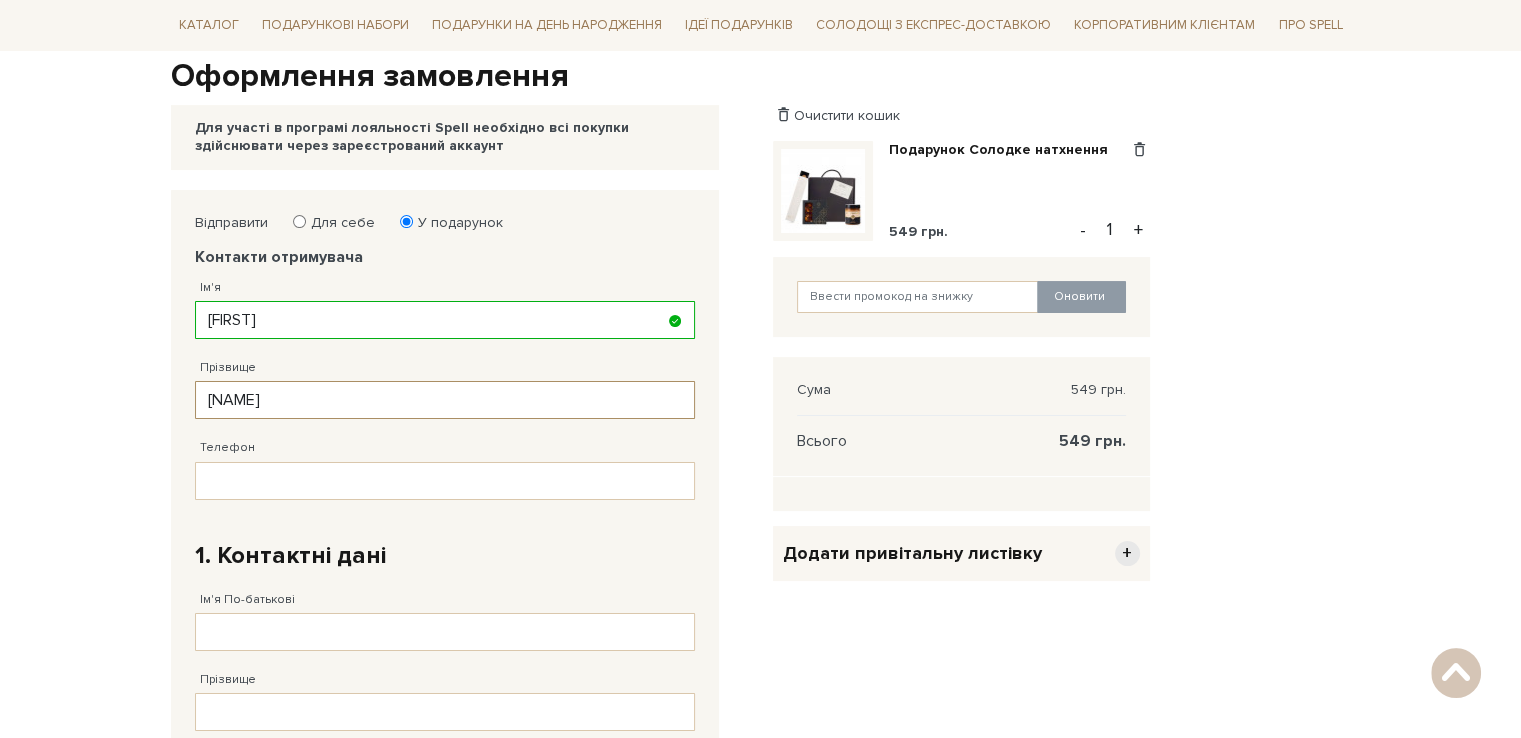 type on "Єфремова" 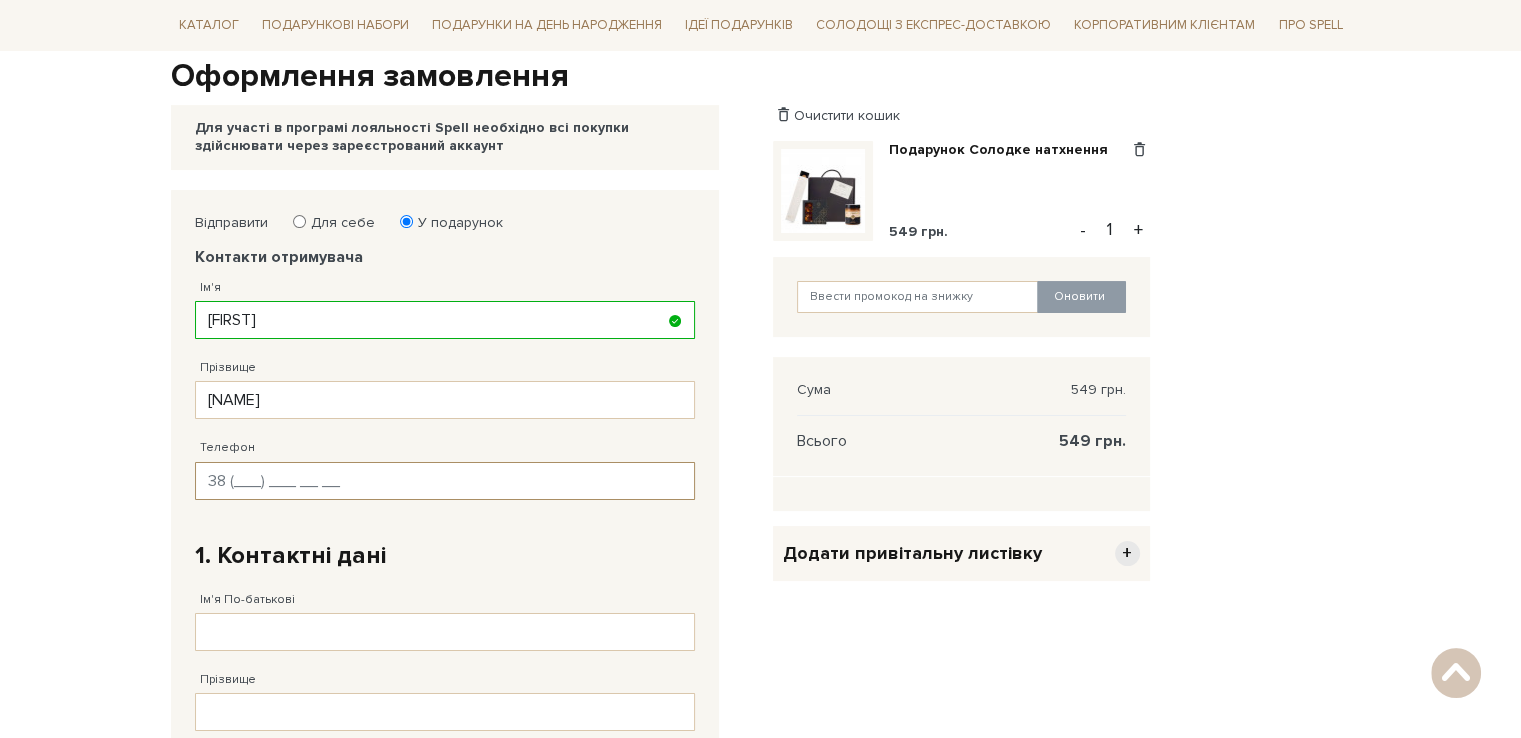 click on "Телефон" at bounding box center (445, 481) 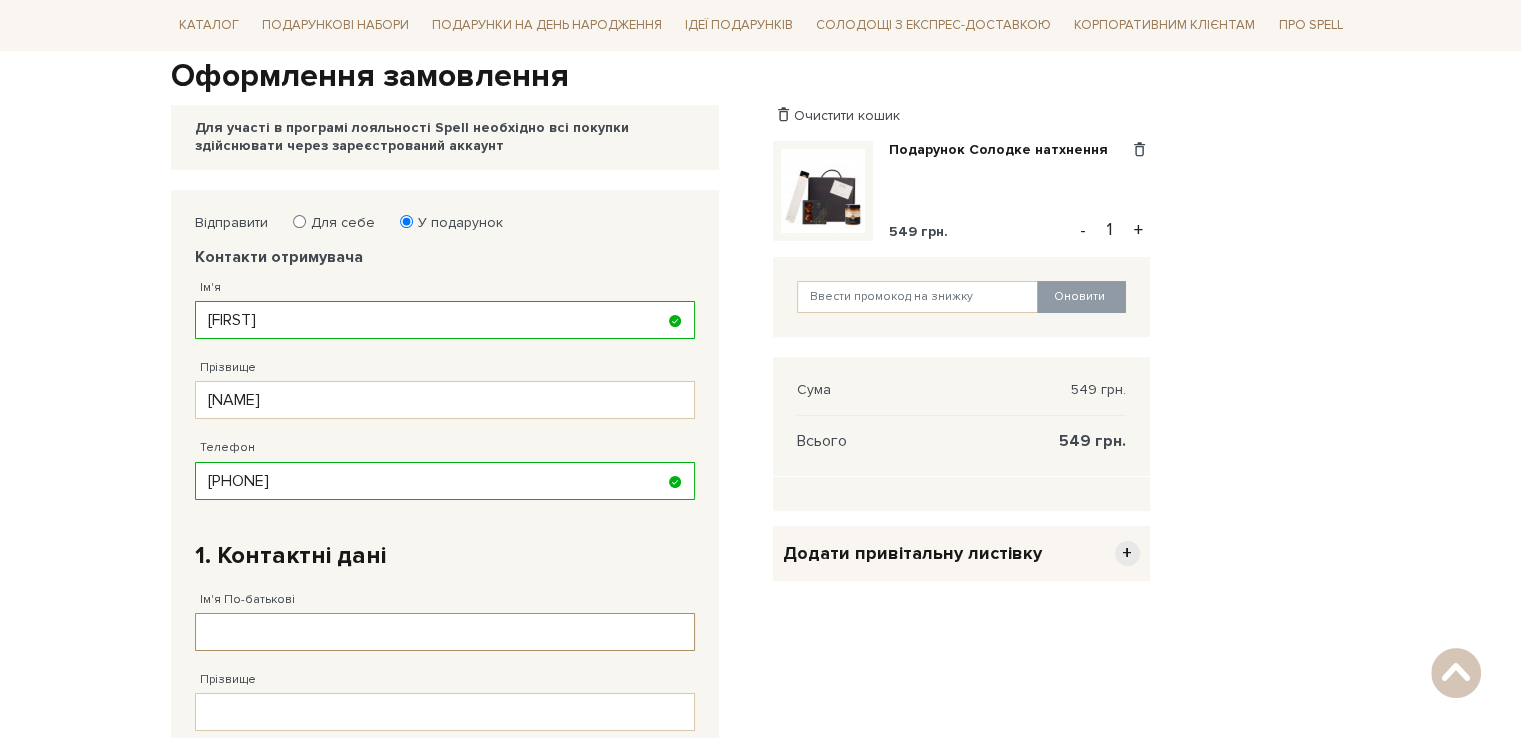 click on "Ім'я По-батькові" at bounding box center [445, 632] 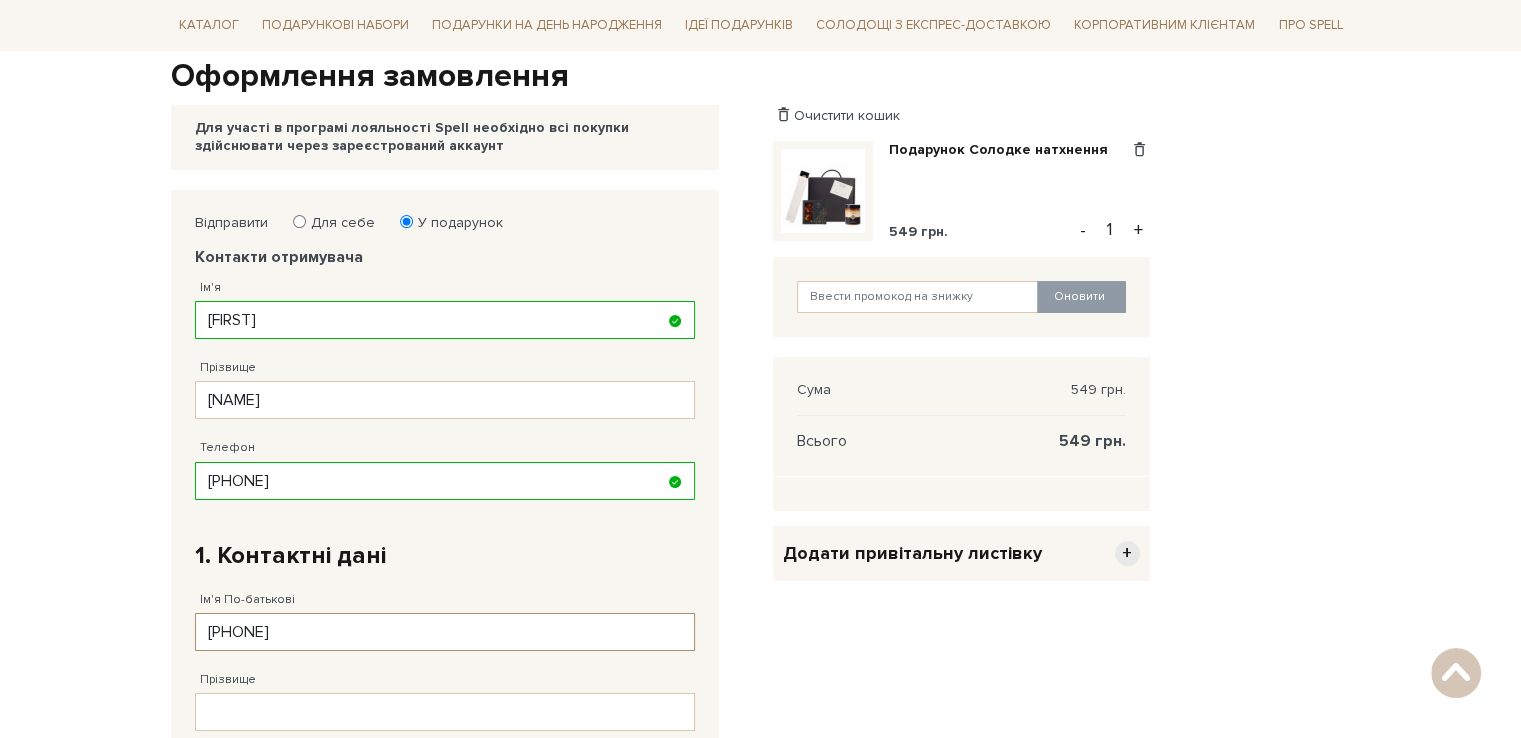 drag, startPoint x: 348, startPoint y: 637, endPoint x: 207, endPoint y: 637, distance: 141 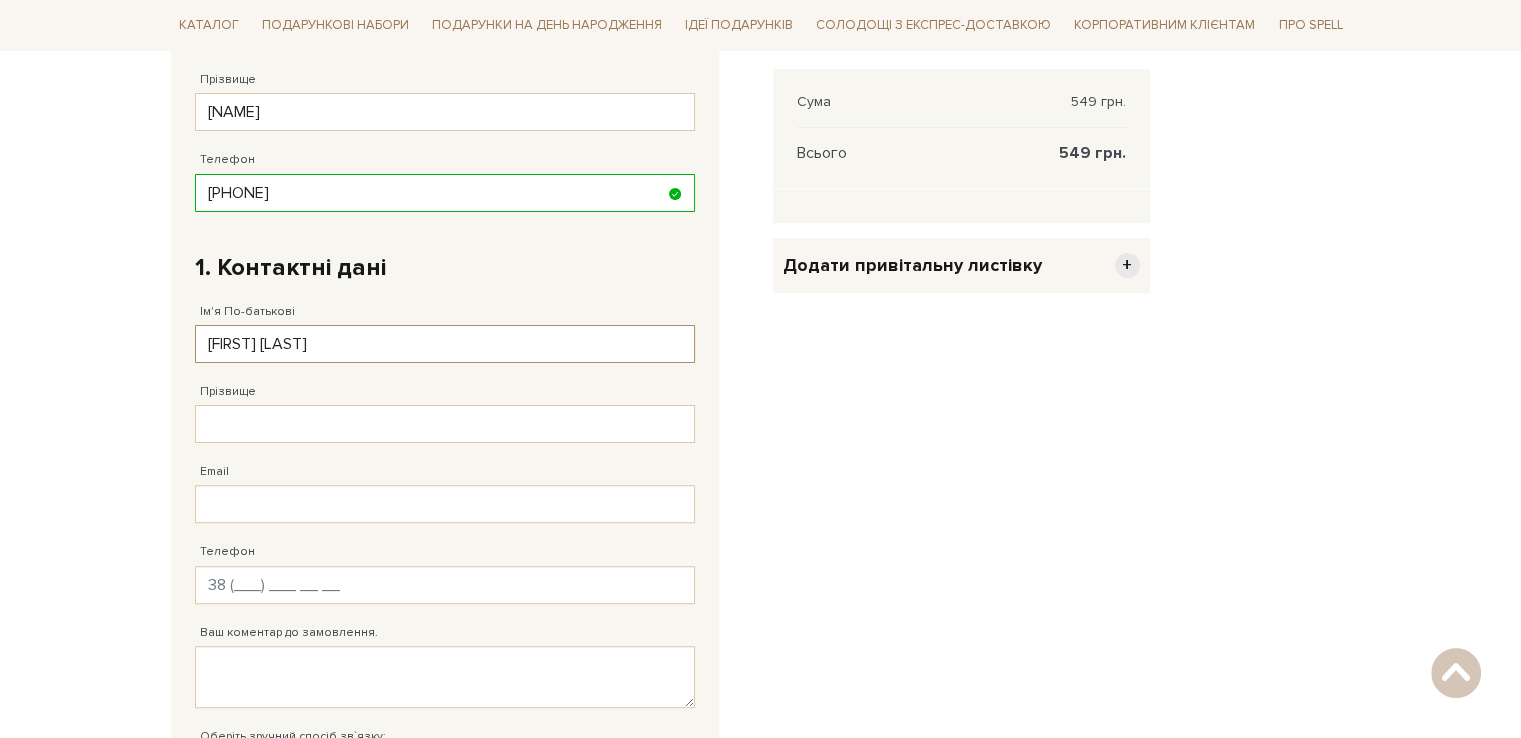 scroll, scrollTop: 500, scrollLeft: 0, axis: vertical 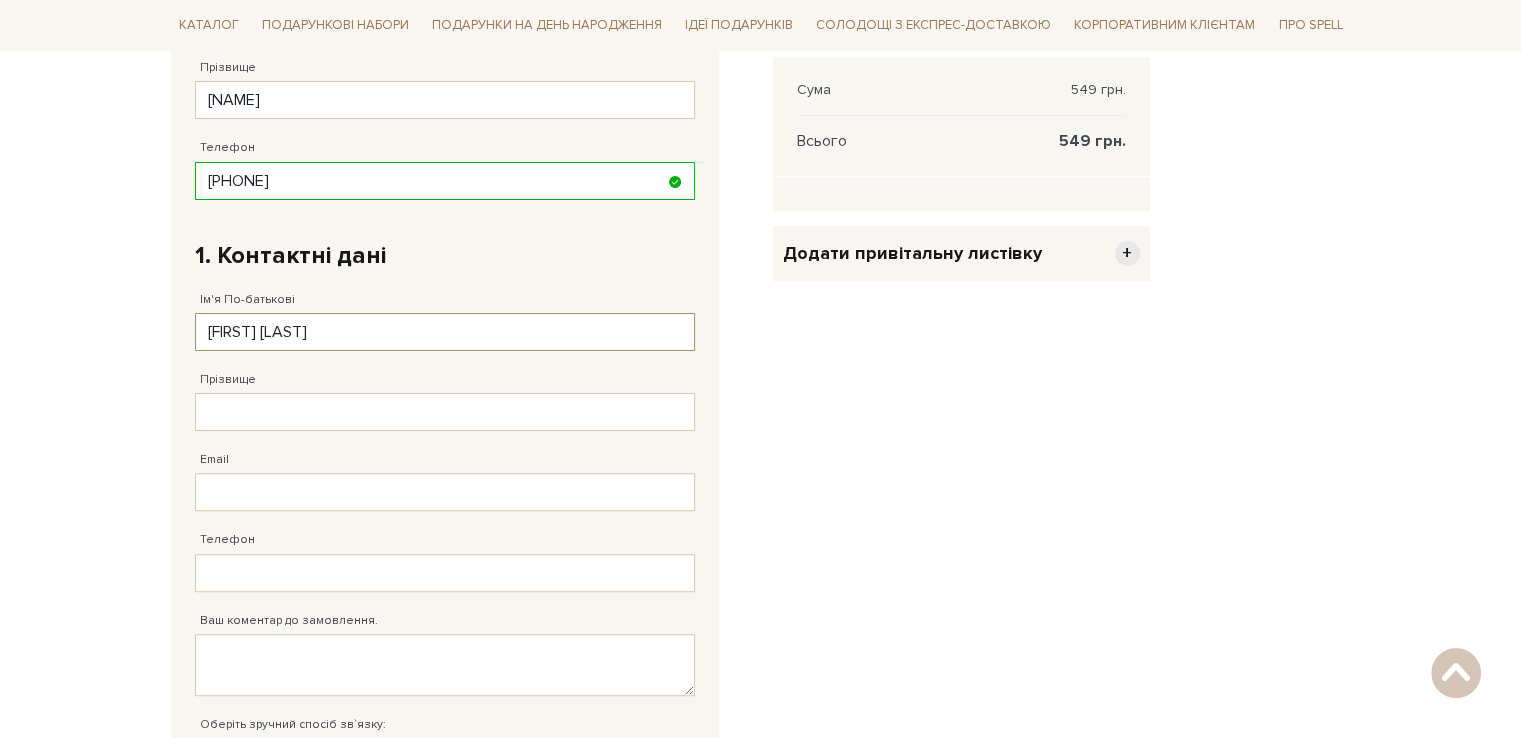 type on "Марина Валентинівна" 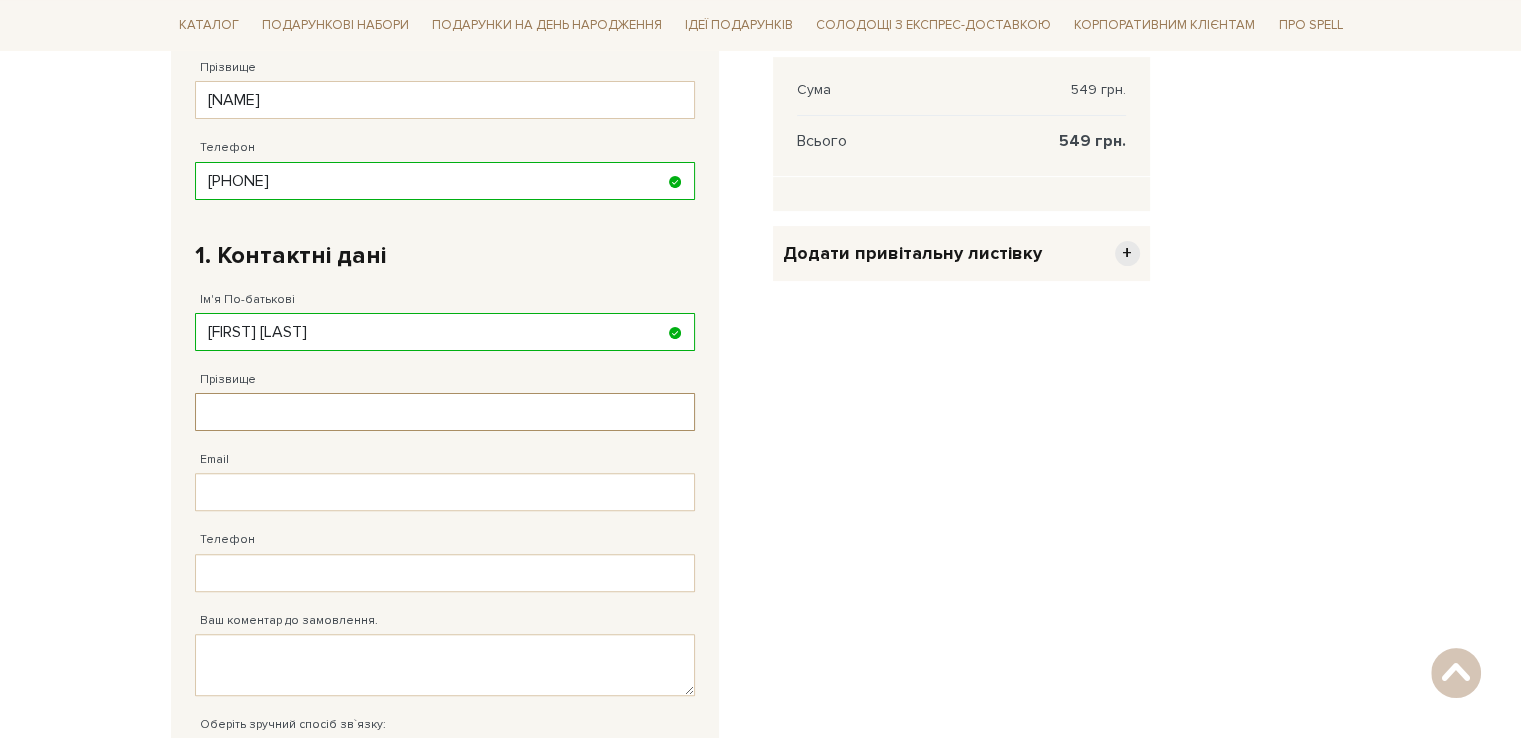 click on "Прізвище" at bounding box center [445, 412] 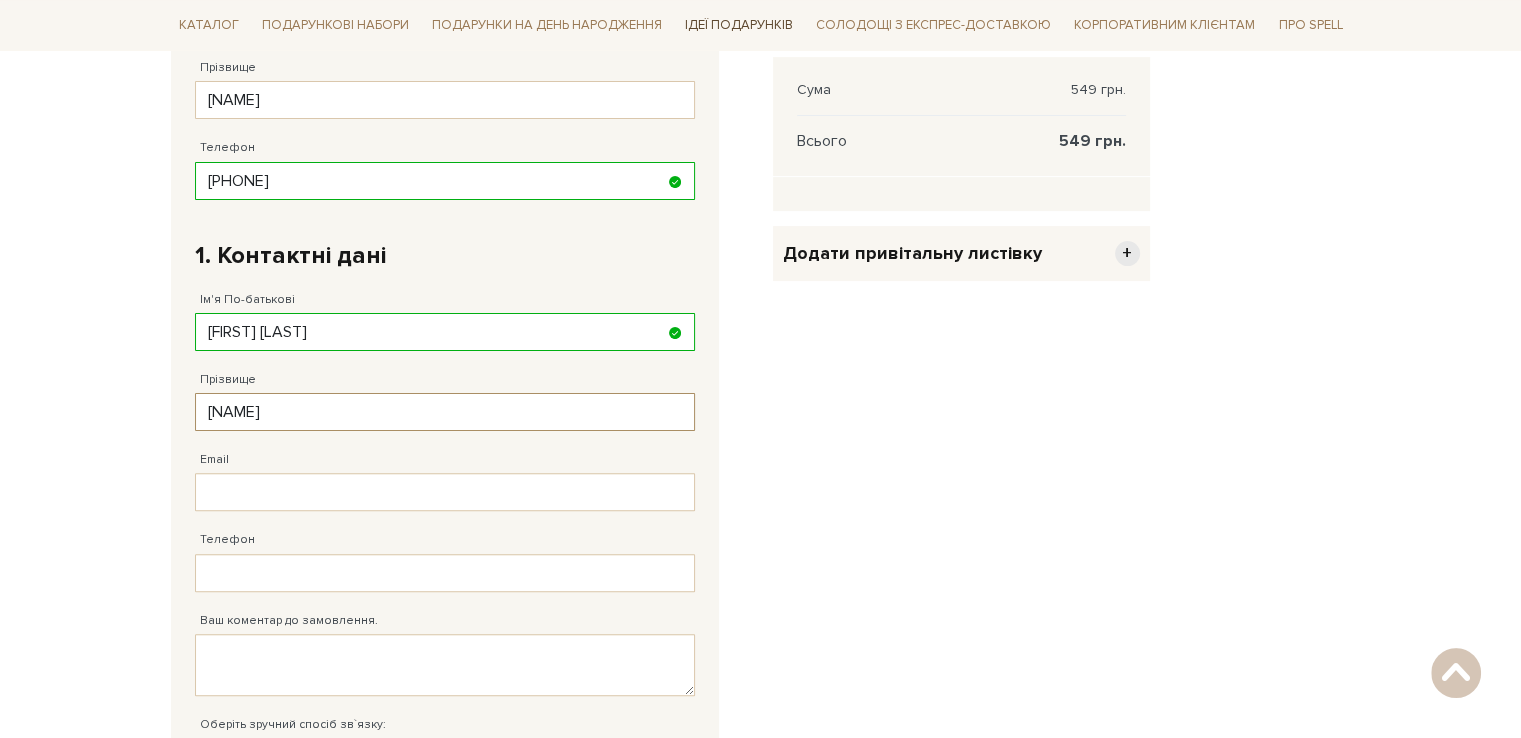 type on "Дубініна" 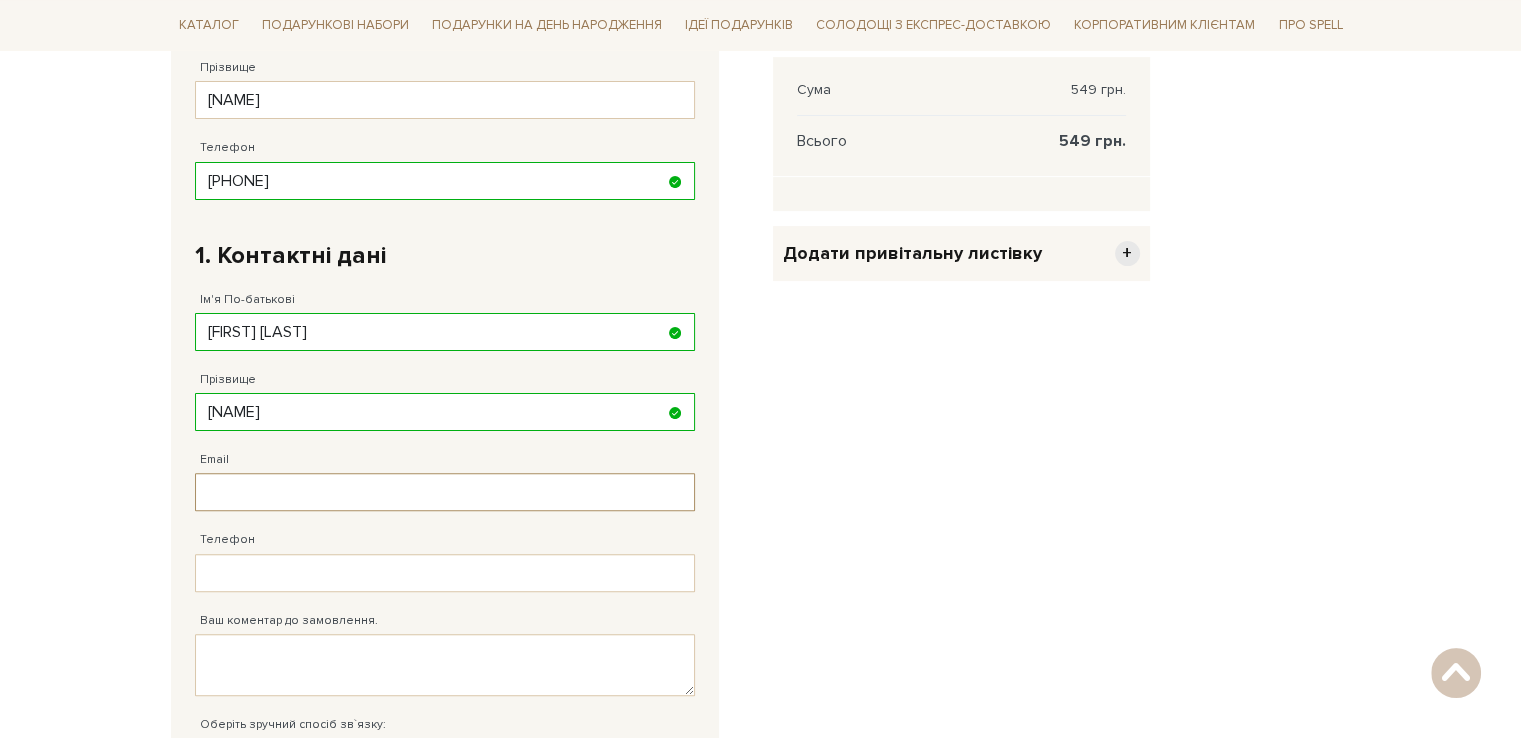 paste on "marinadubinina2014@gmail.com" 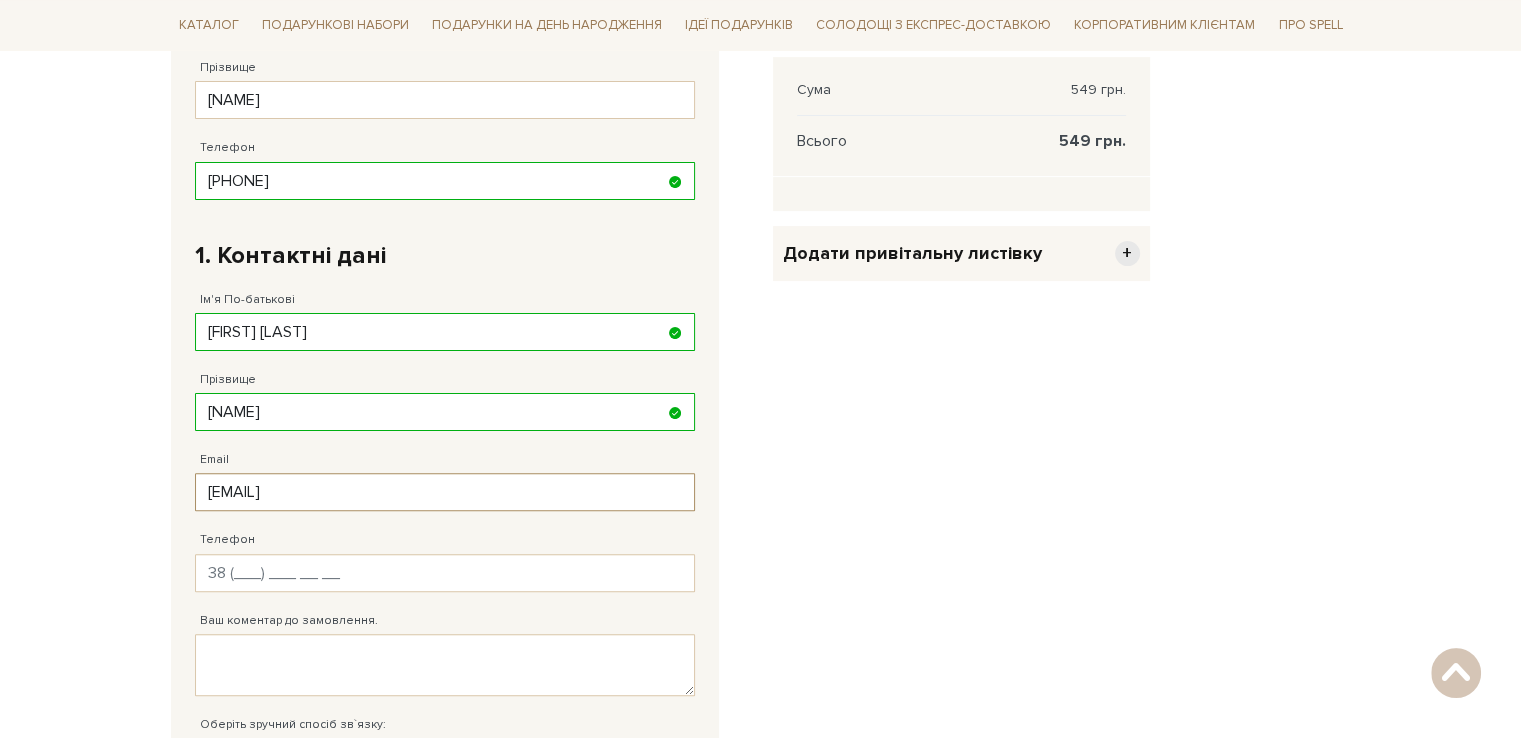 type on "marinadubinina2014@gmail.com" 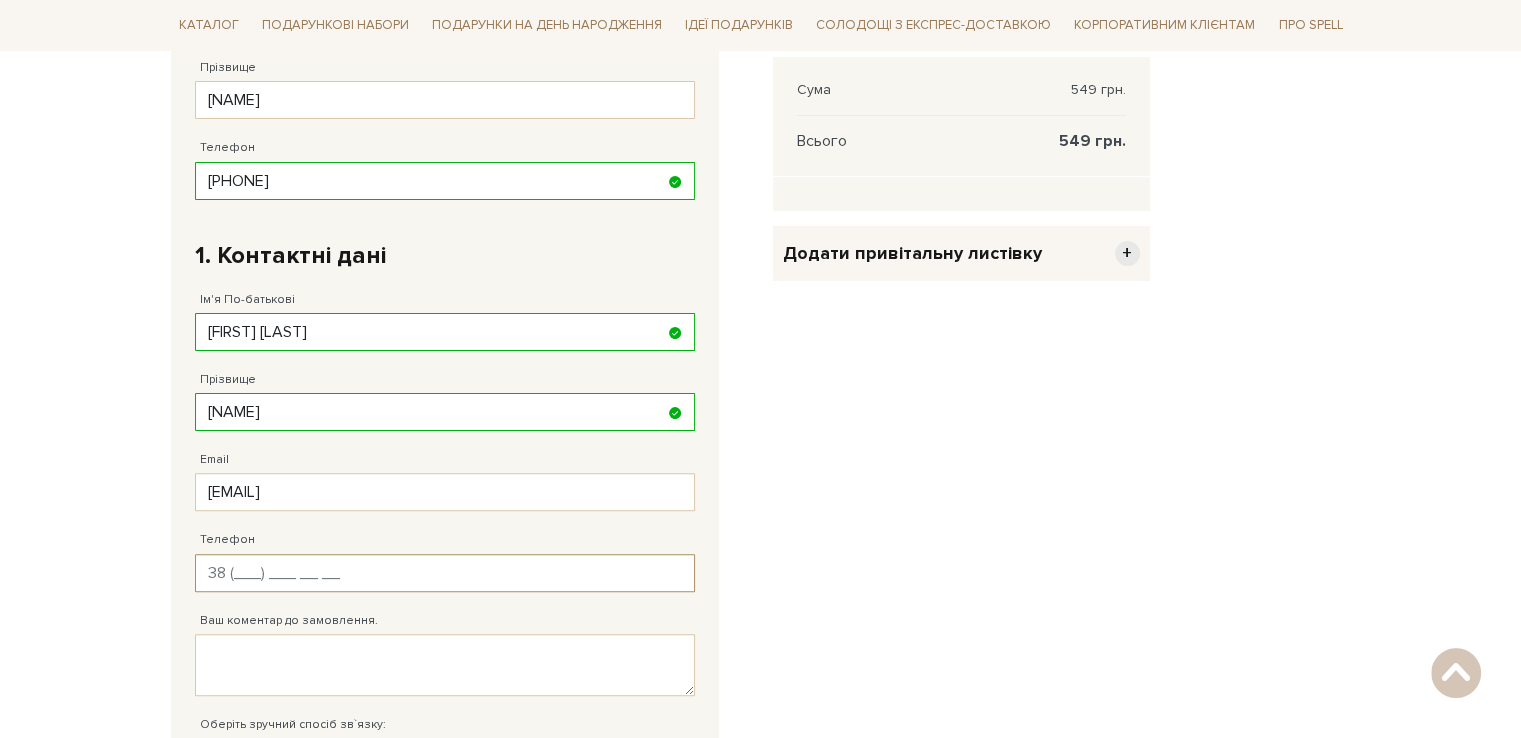 click on "Телефон" at bounding box center [445, 573] 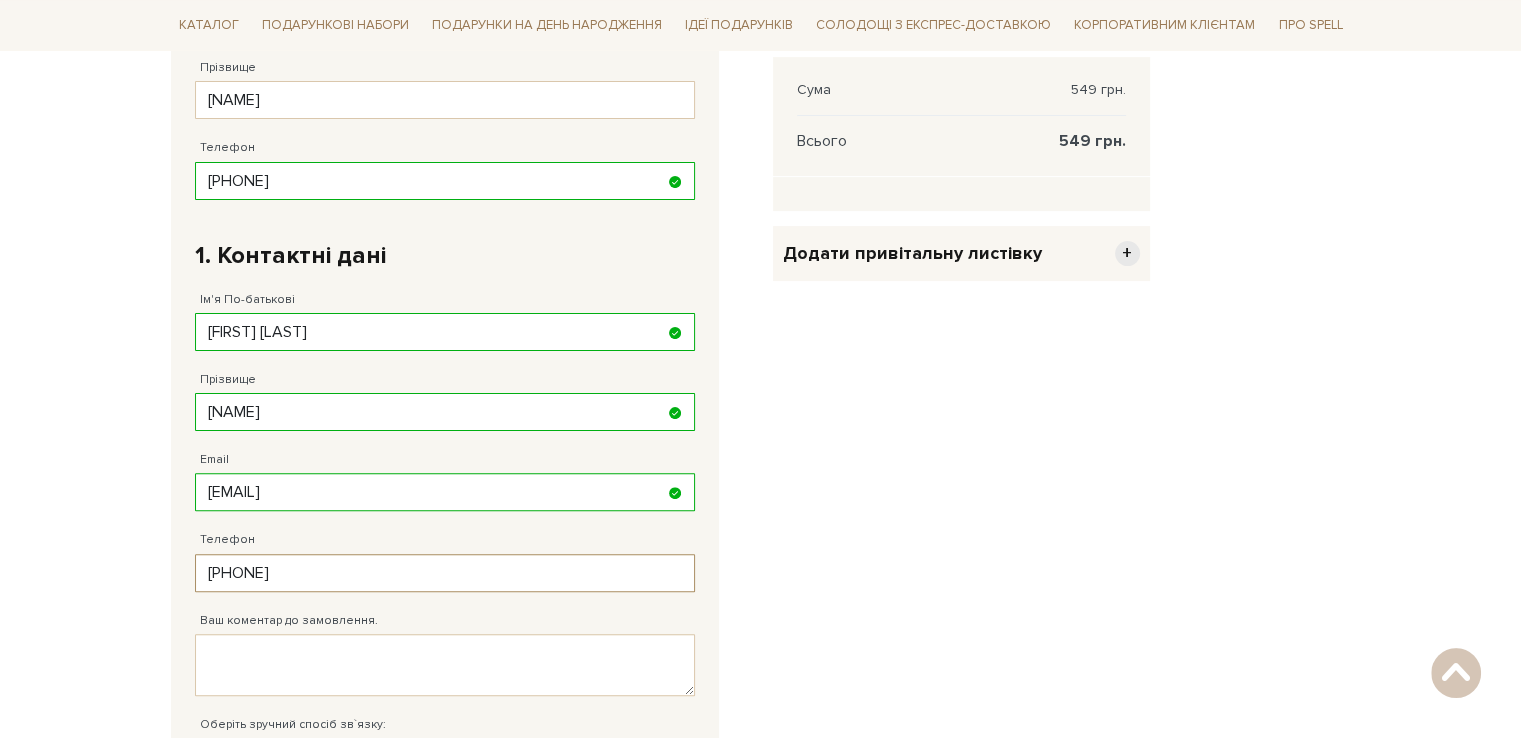 type on "[PHONE]" 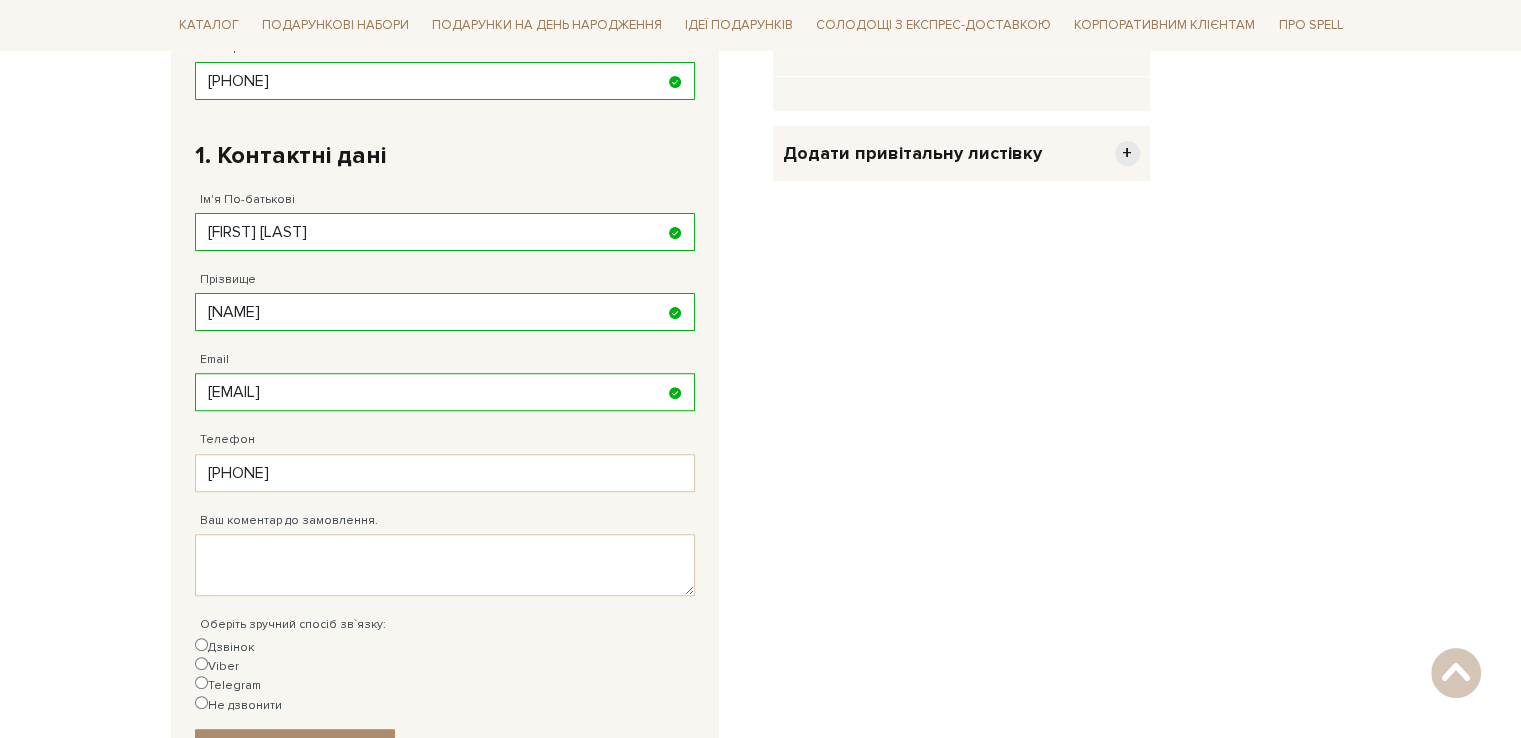click on "Дзвінок" at bounding box center (201, 644) 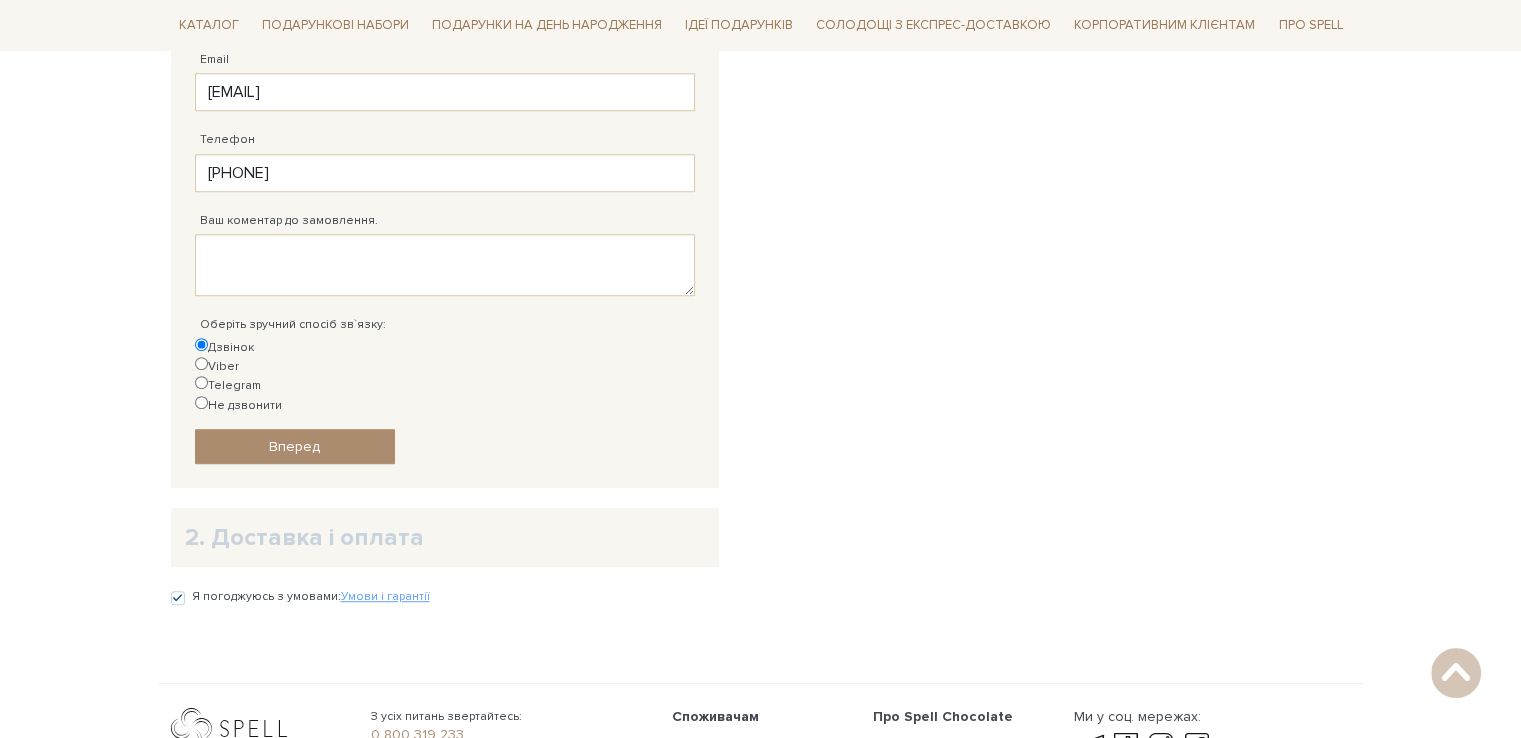 scroll, scrollTop: 1096, scrollLeft: 0, axis: vertical 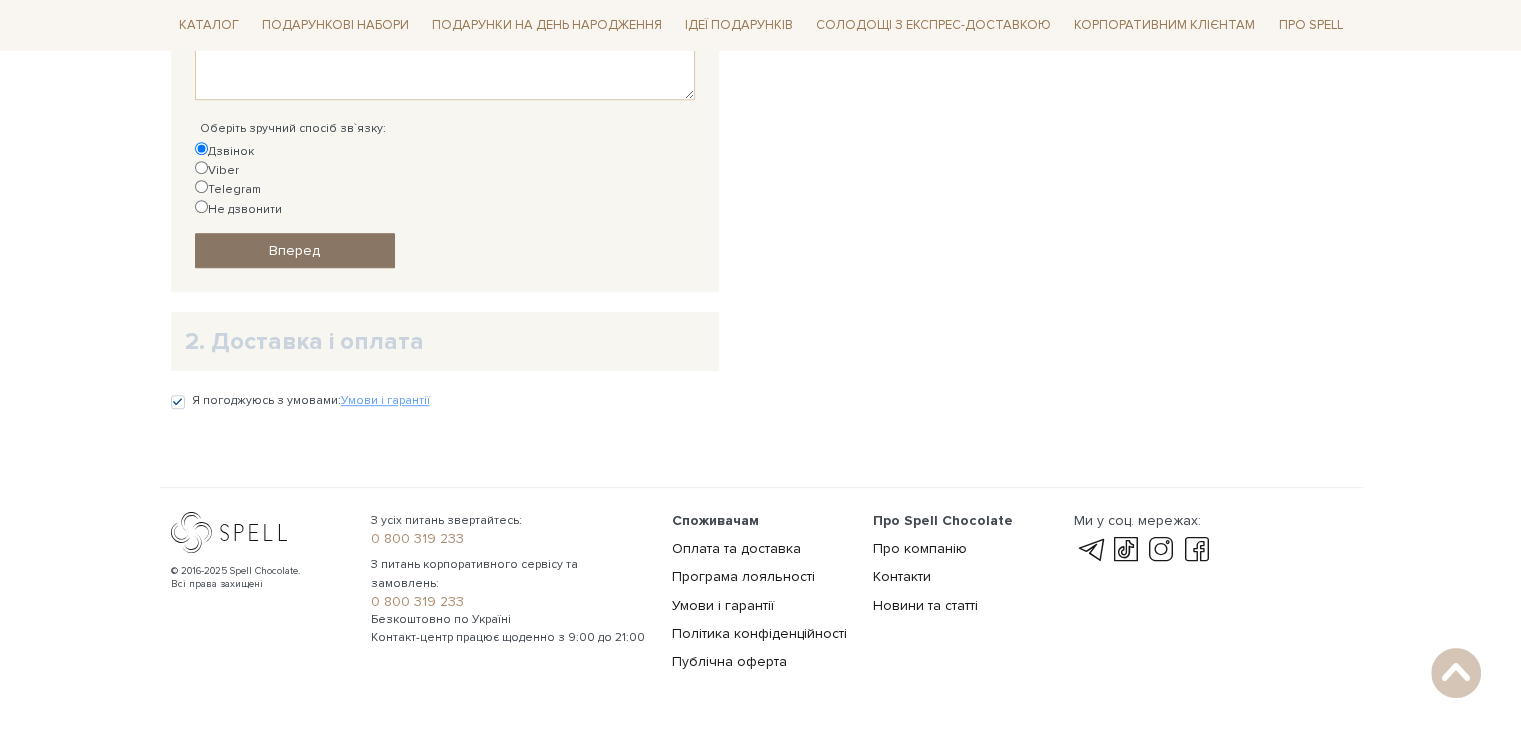 click on "Вперед" at bounding box center (295, 250) 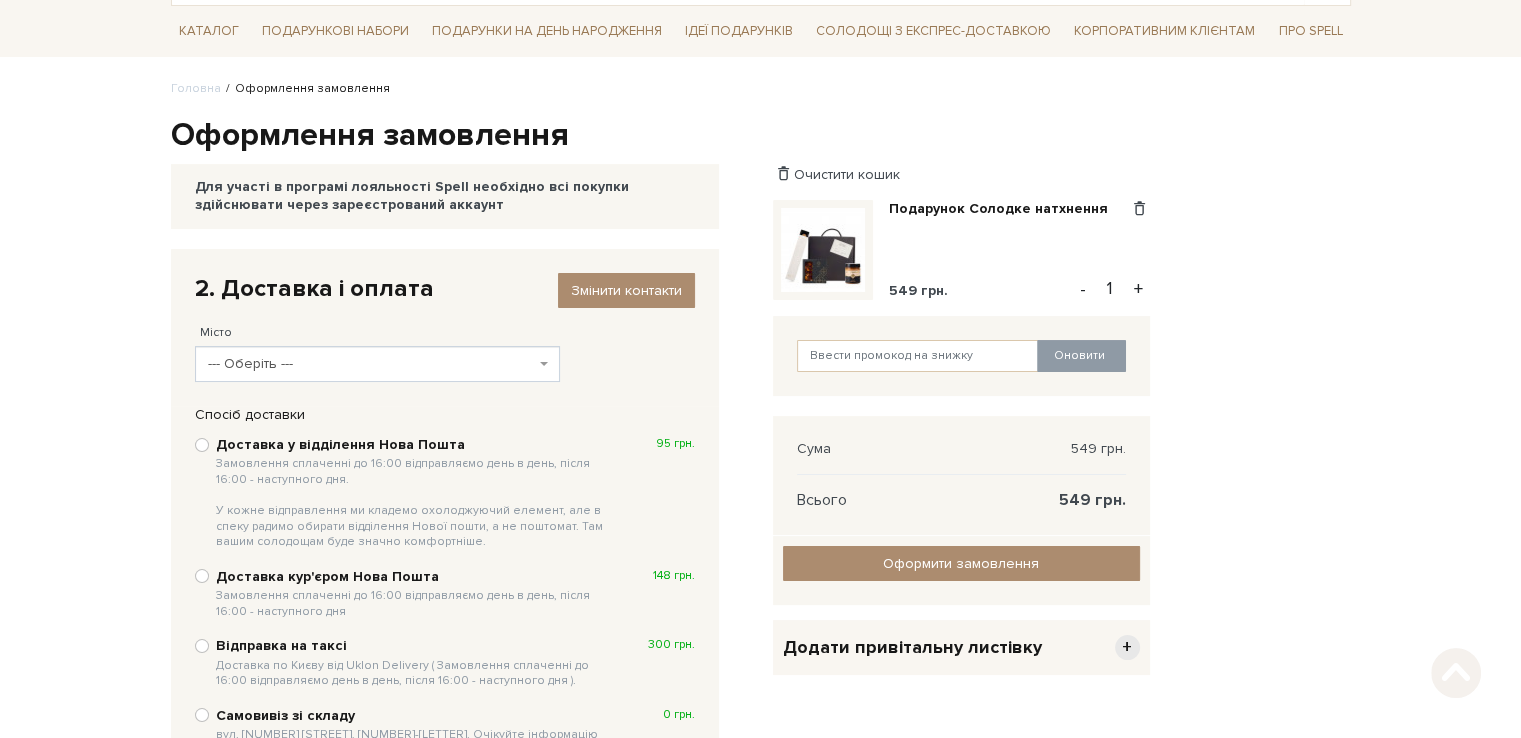 scroll, scrollTop: 189, scrollLeft: 0, axis: vertical 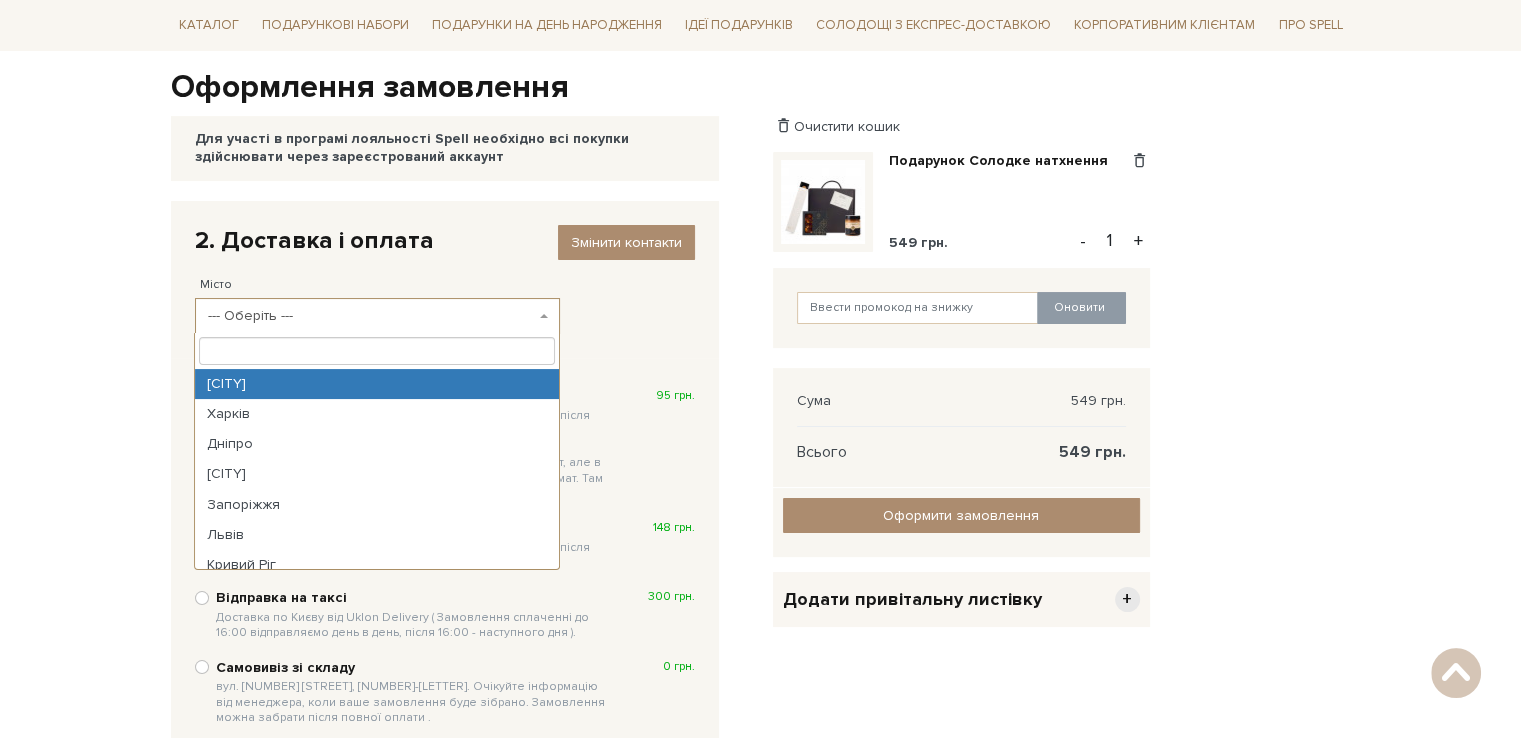 click on "--- Оберіть ---" at bounding box center [377, 316] 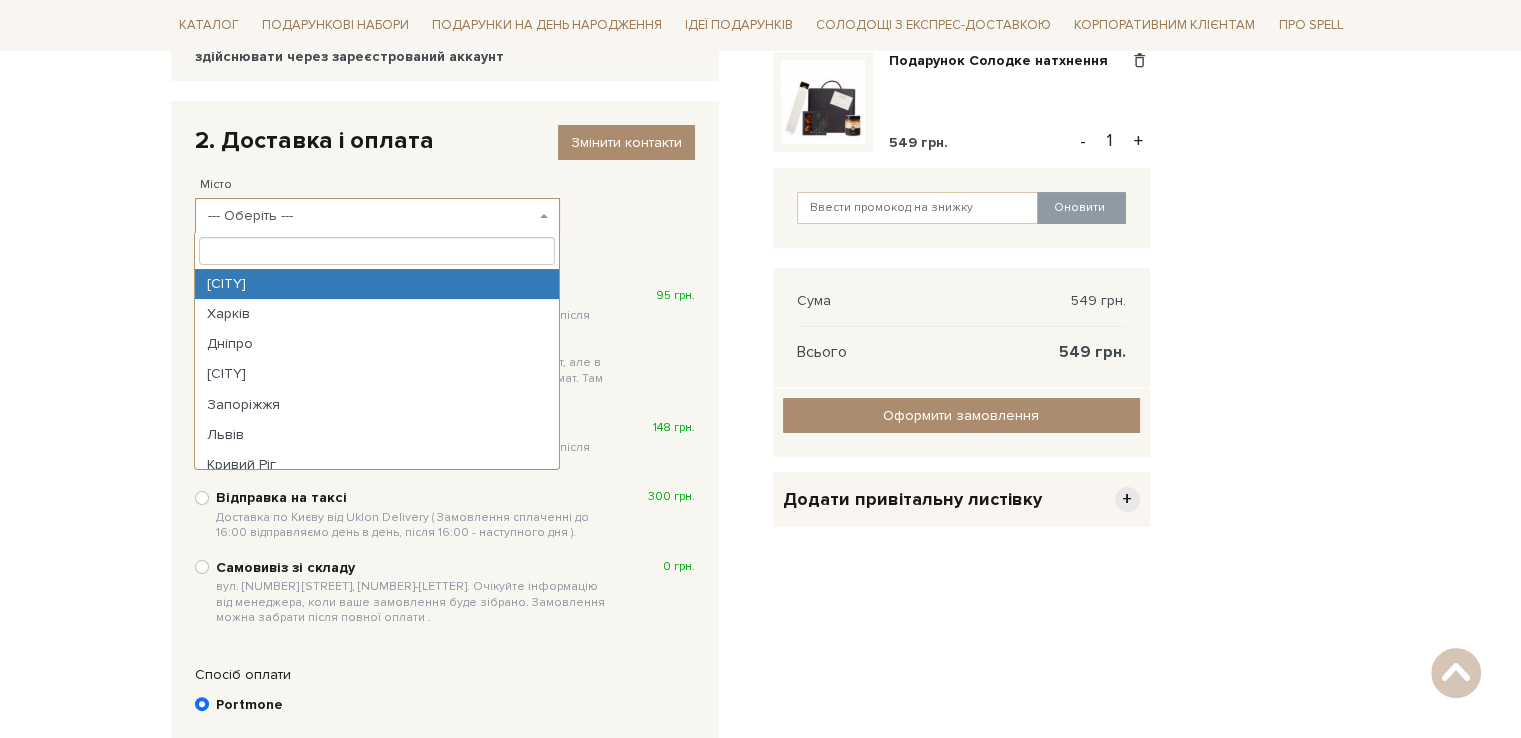 click at bounding box center (376, 251) 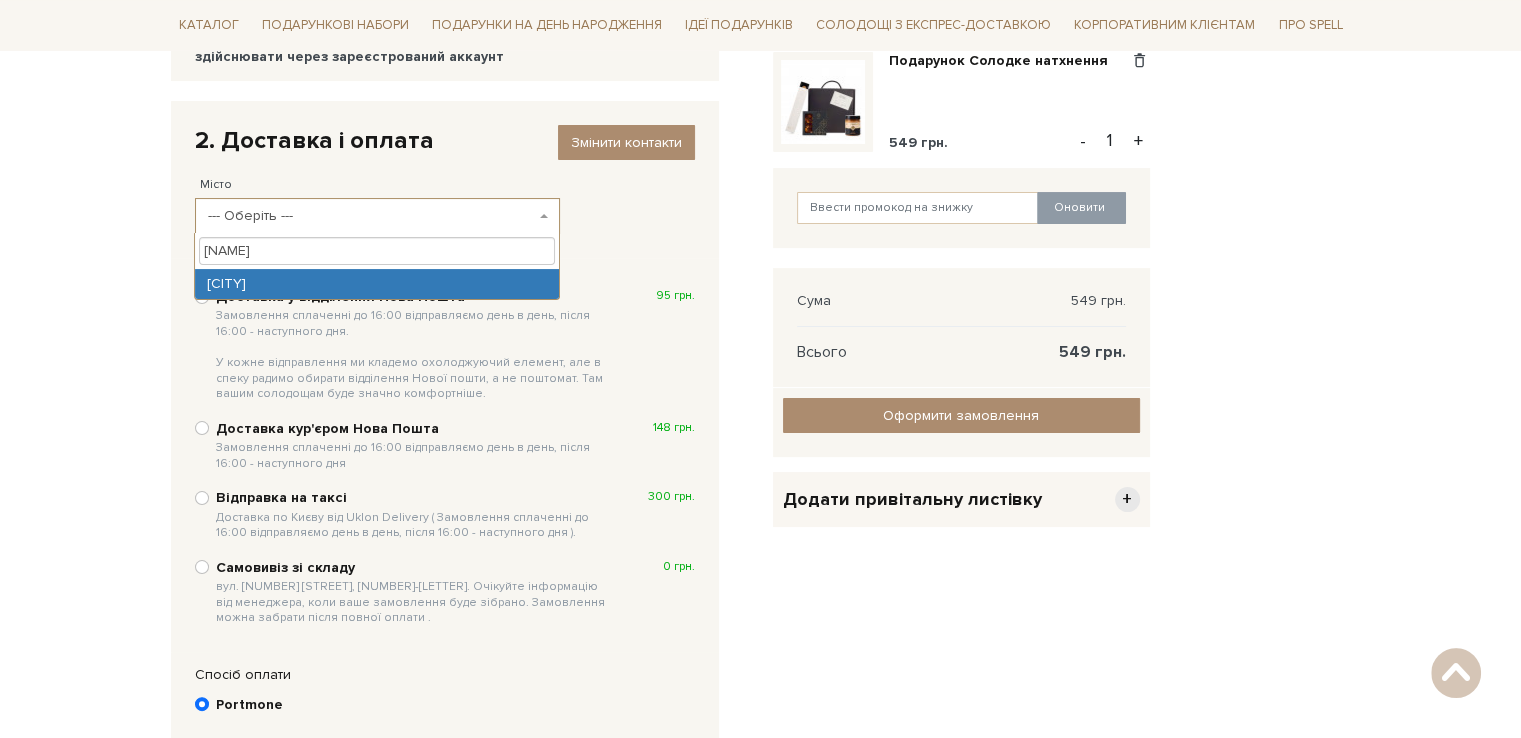 type on "ізя" 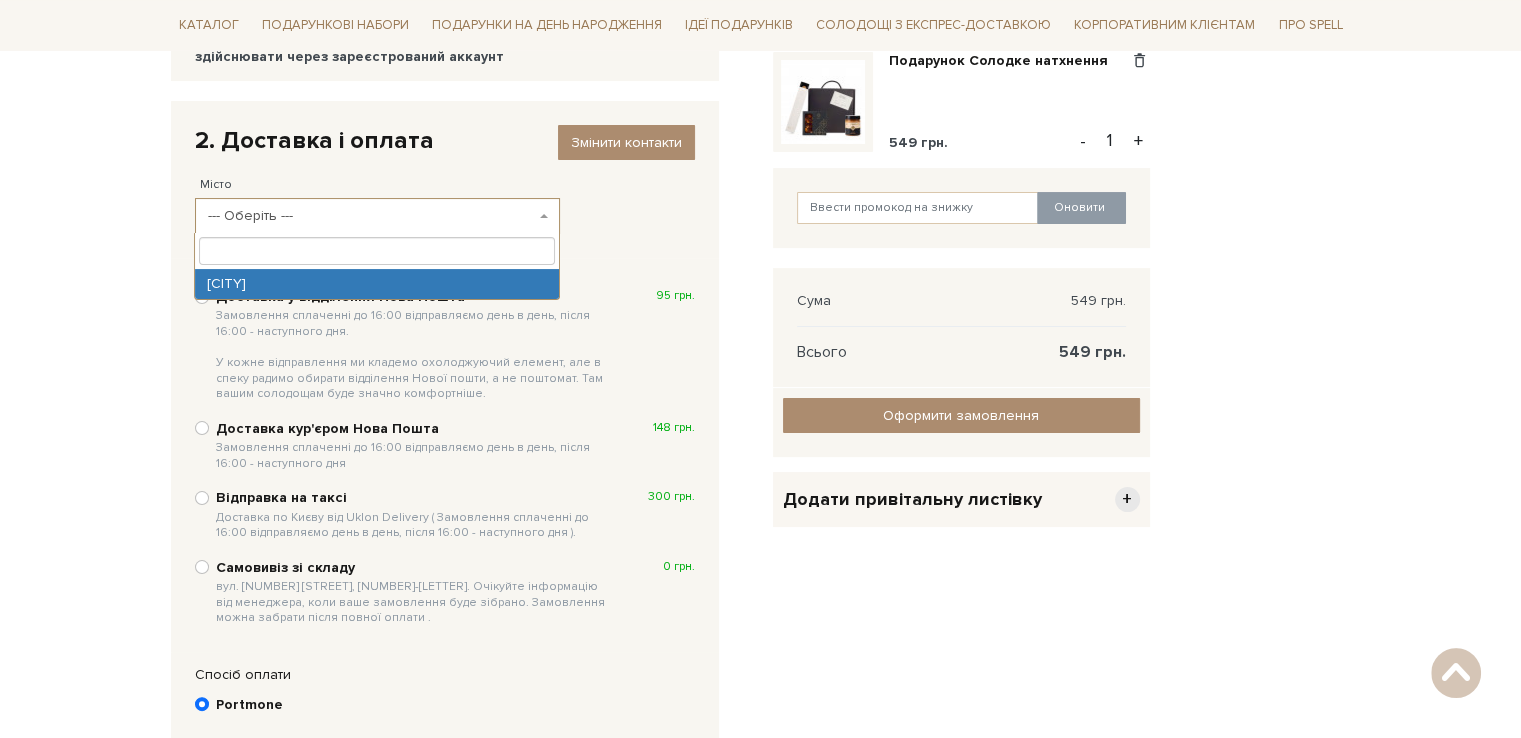select on "Ізяслав" 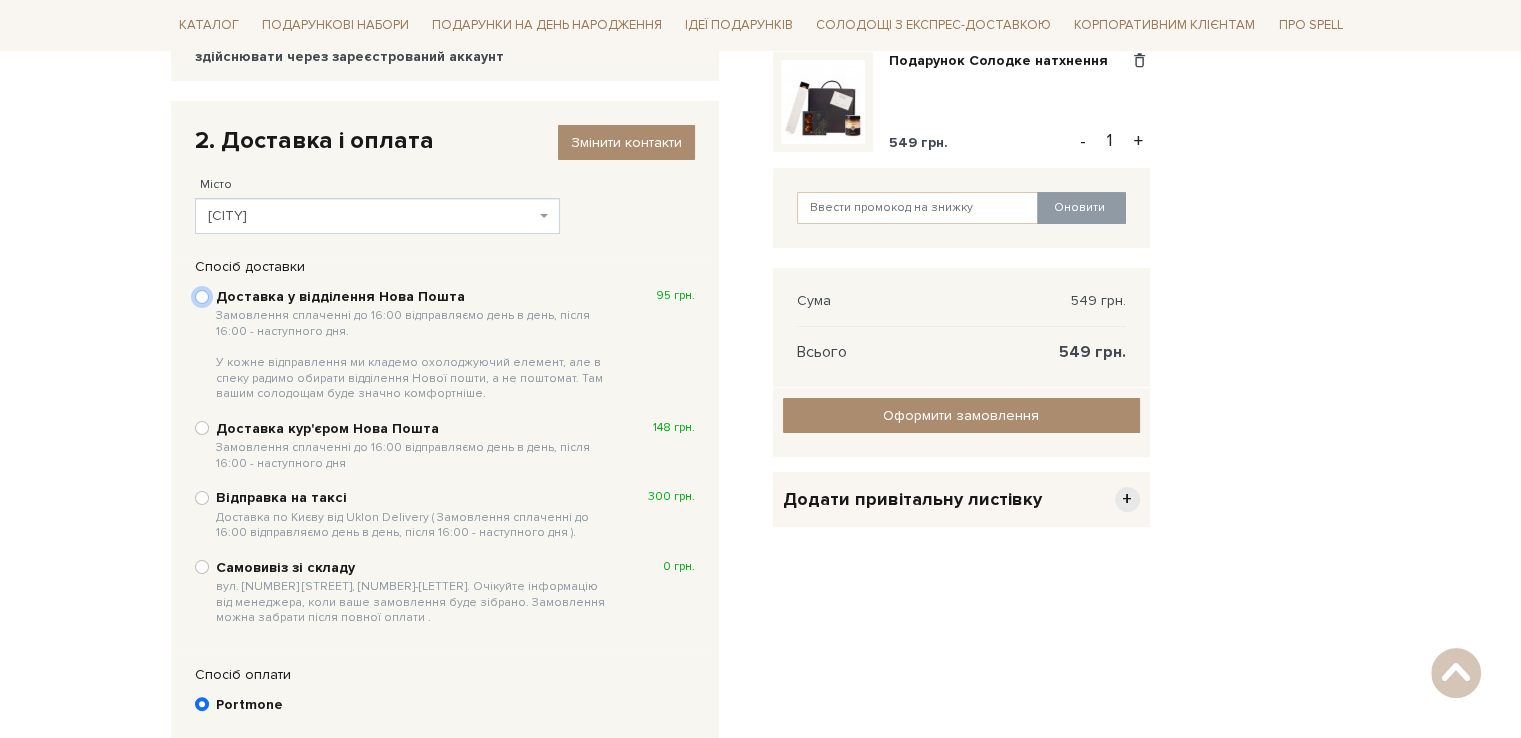 click on "Доставка у відділення Нова Пошта                                                                             Замовлення сплаченні до 16:00 відправляємо день в день, після 16:00 - наступного дня.
У кожне відправлення ми кладемо охолоджуючий елемент, але в спеку радимо обирати відділення Нової пошти, а не поштомат. Там вашим солодощам буде значно комфортніше.
95 грн." at bounding box center [202, 297] 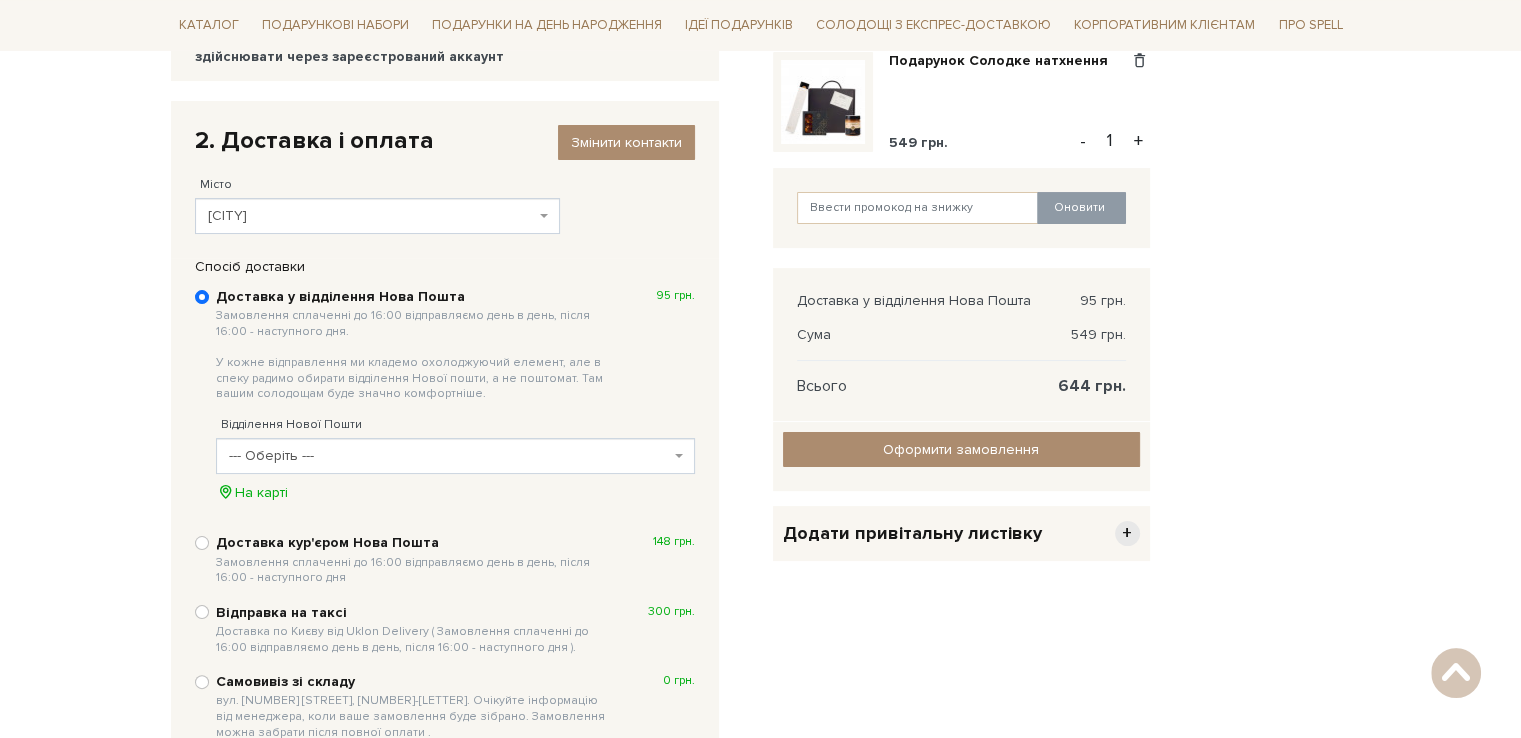 click on "--- Оберіть ---" at bounding box center [449, 456] 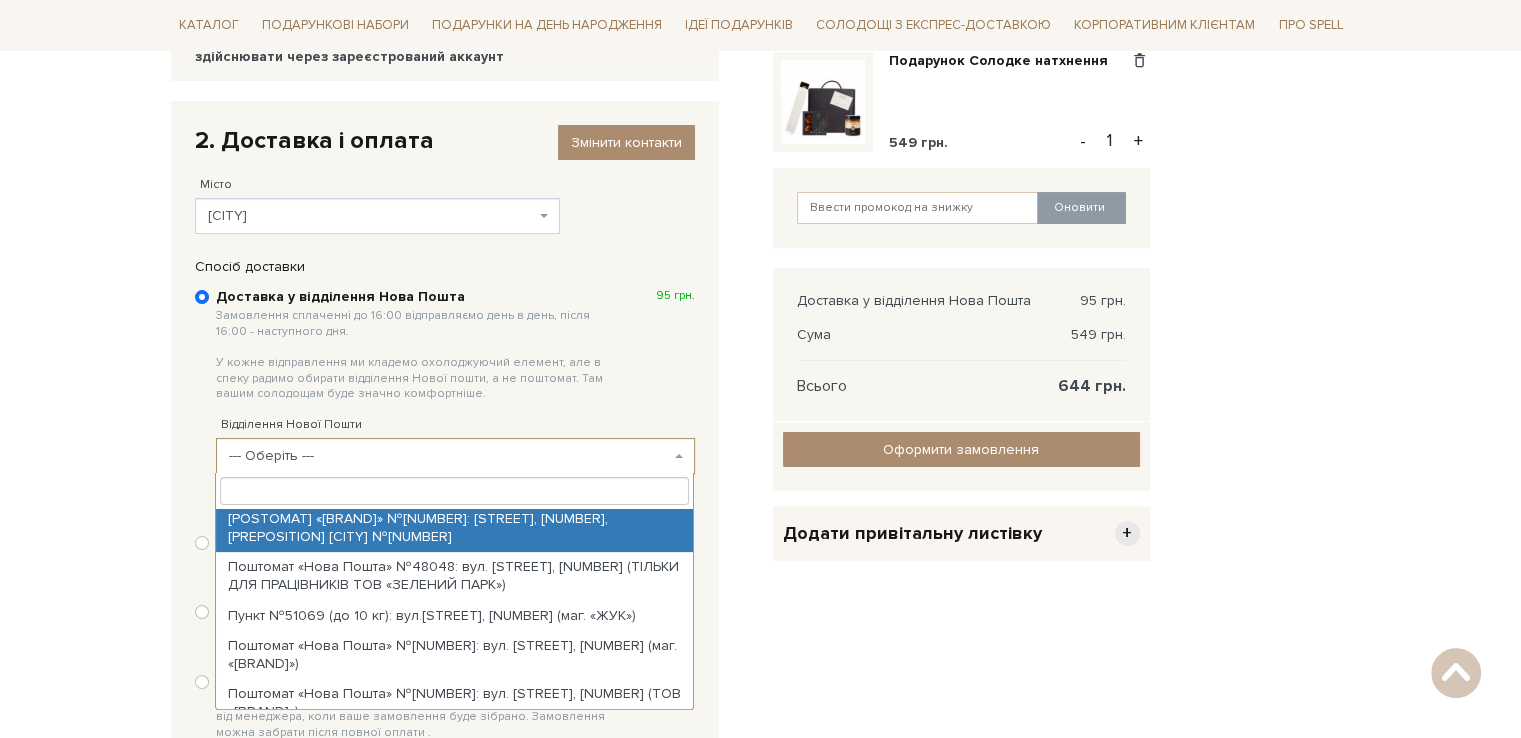 scroll, scrollTop: 368, scrollLeft: 0, axis: vertical 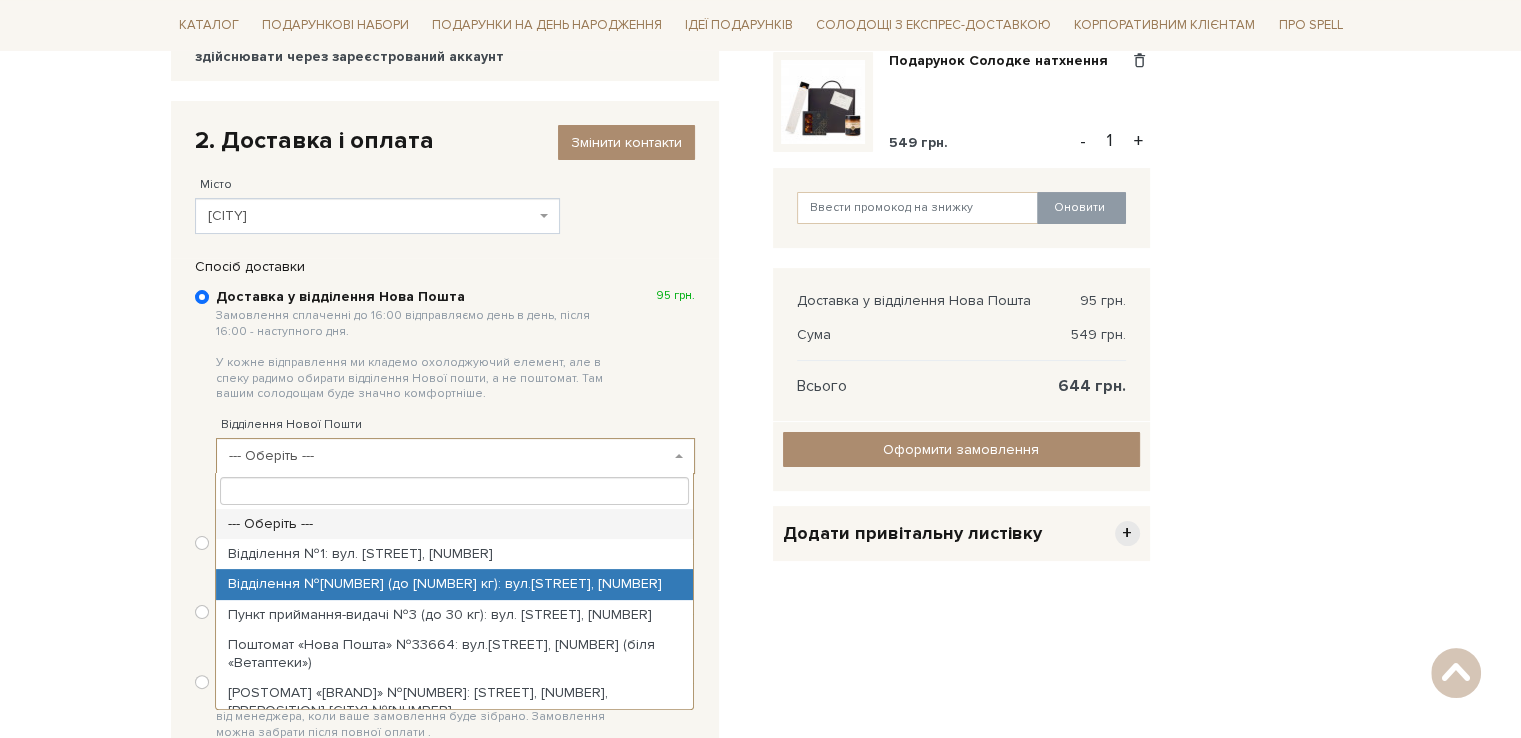 select on "Відділення №2 (до 5 кг): вул. Шевченка, 16" 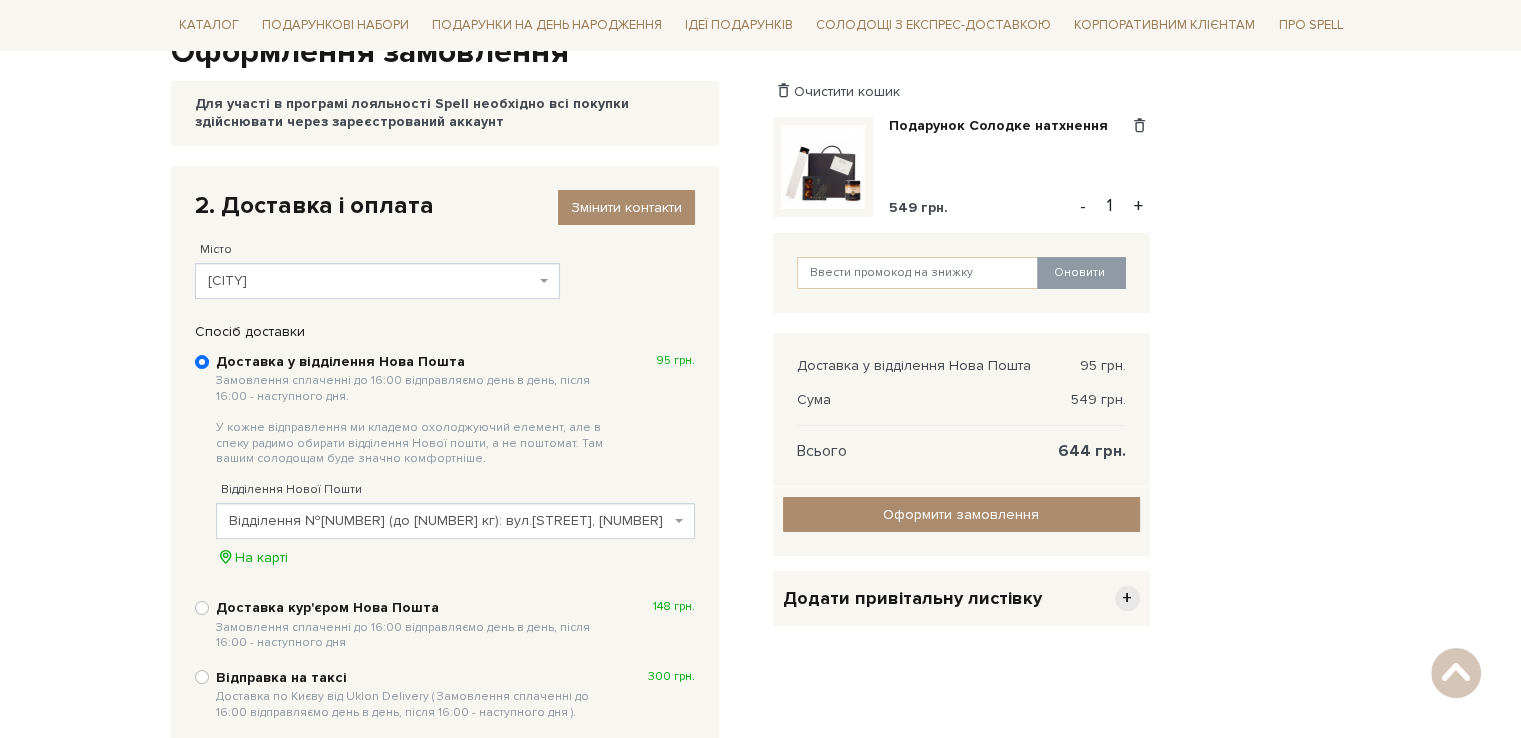 scroll, scrollTop: 189, scrollLeft: 0, axis: vertical 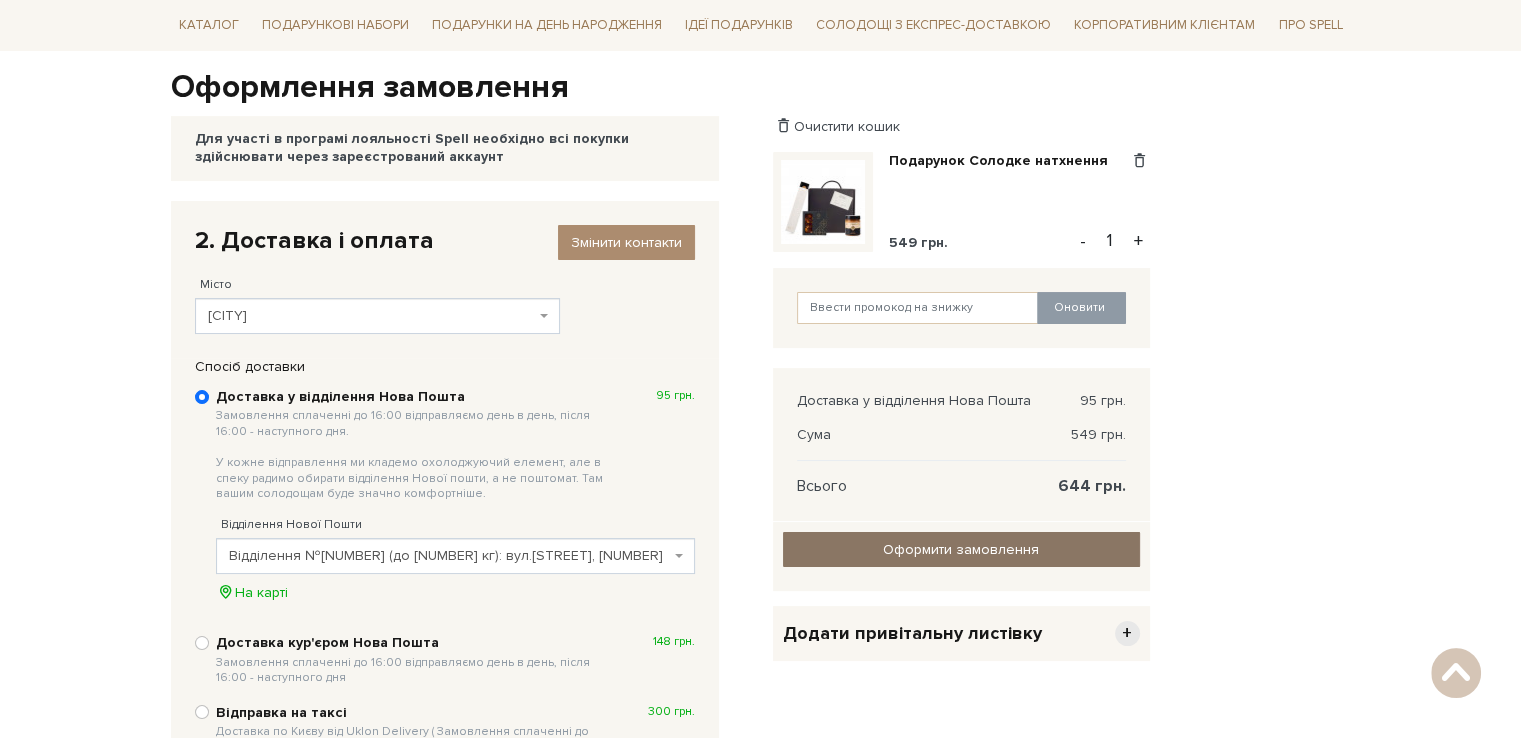 click on "Оформити замовлення" at bounding box center (961, 549) 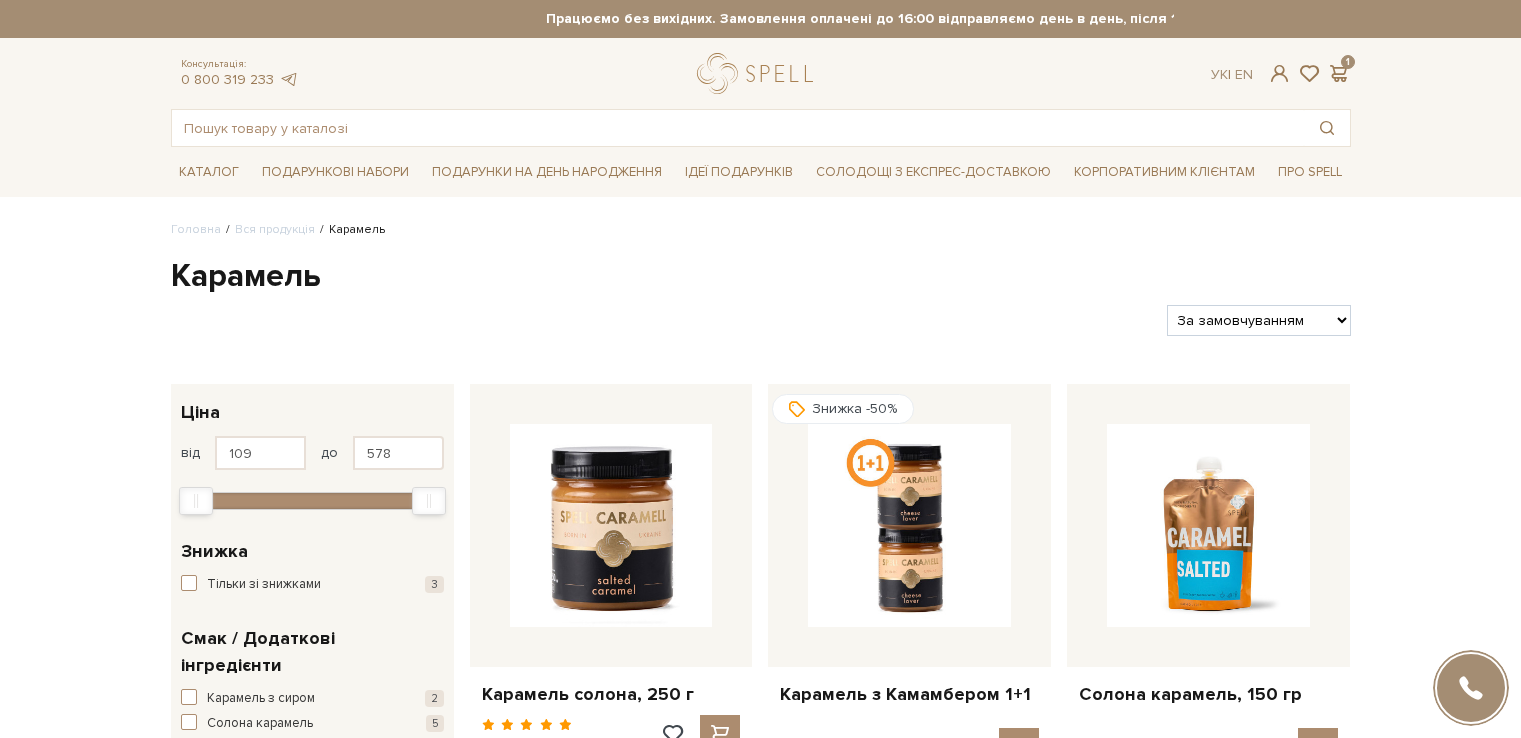 scroll, scrollTop: 0, scrollLeft: 0, axis: both 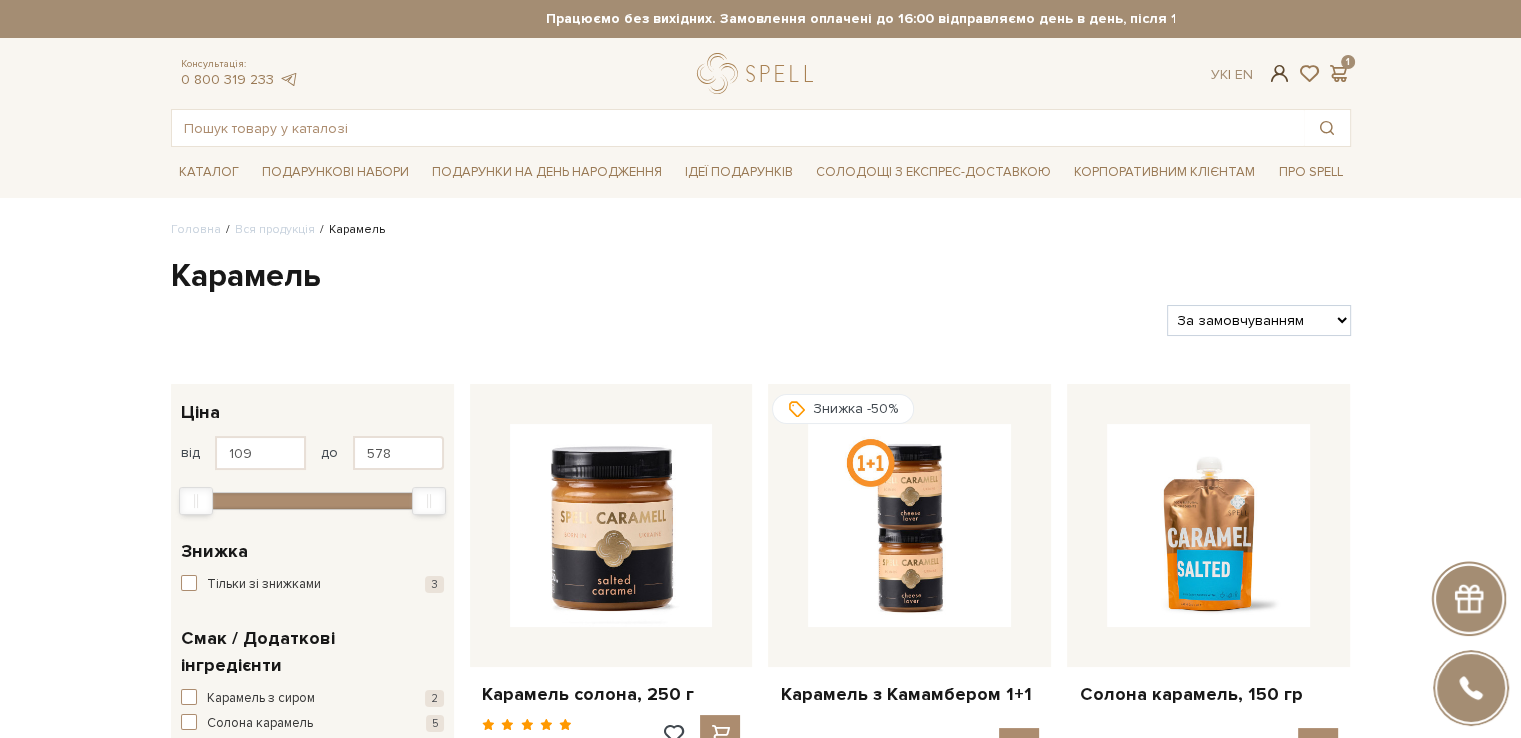 click at bounding box center [1279, 73] 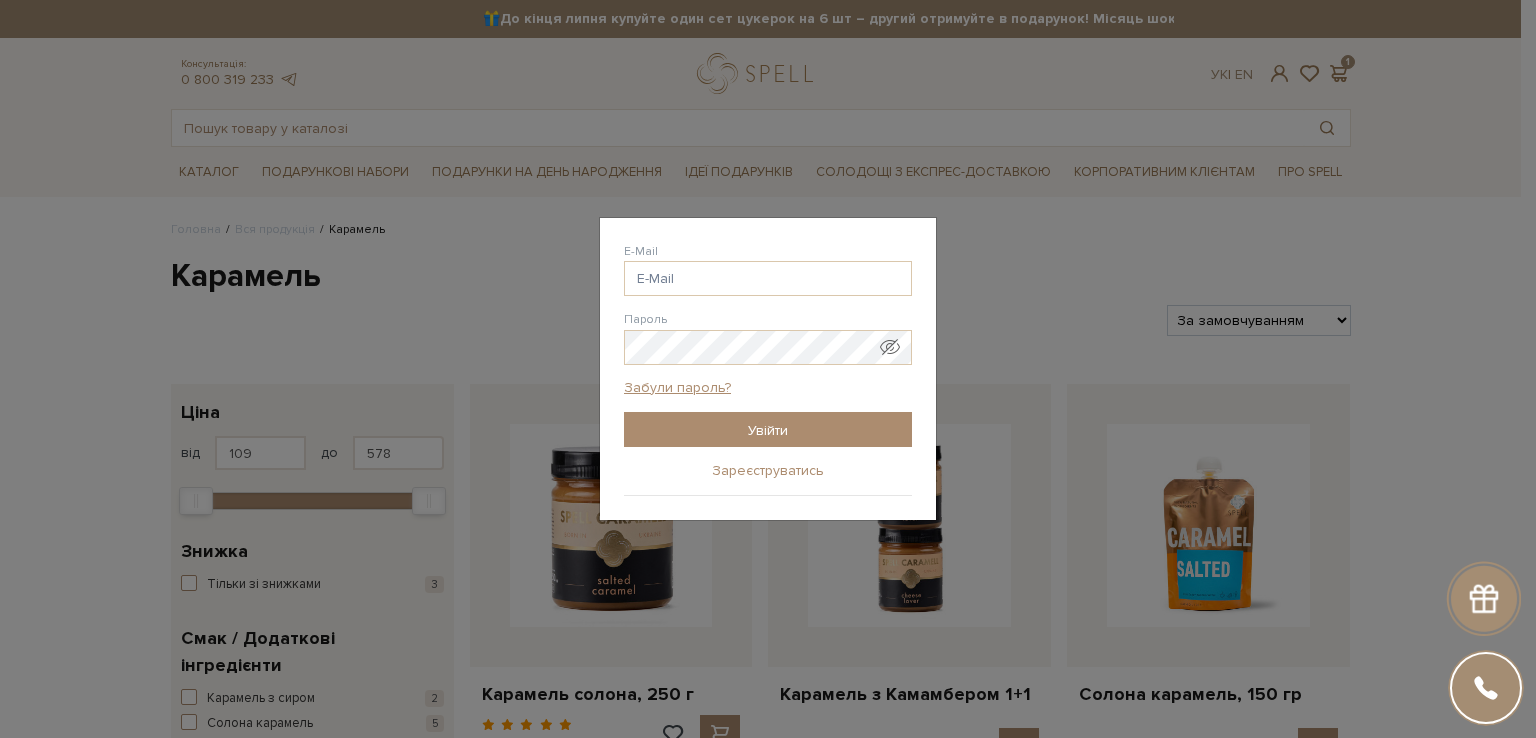 click on "Зареєструватись" at bounding box center (768, 471) 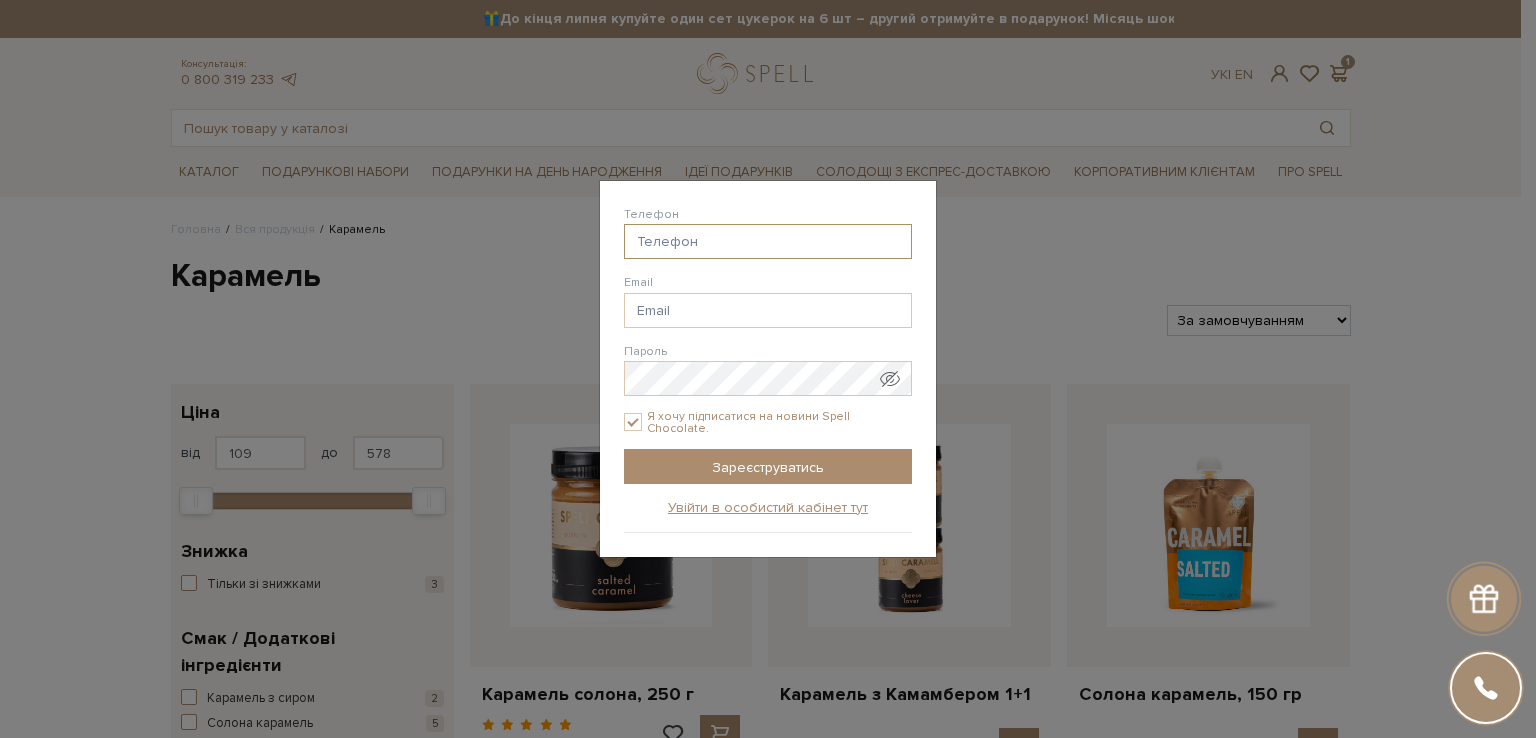 click on "Телефон" at bounding box center [768, 241] 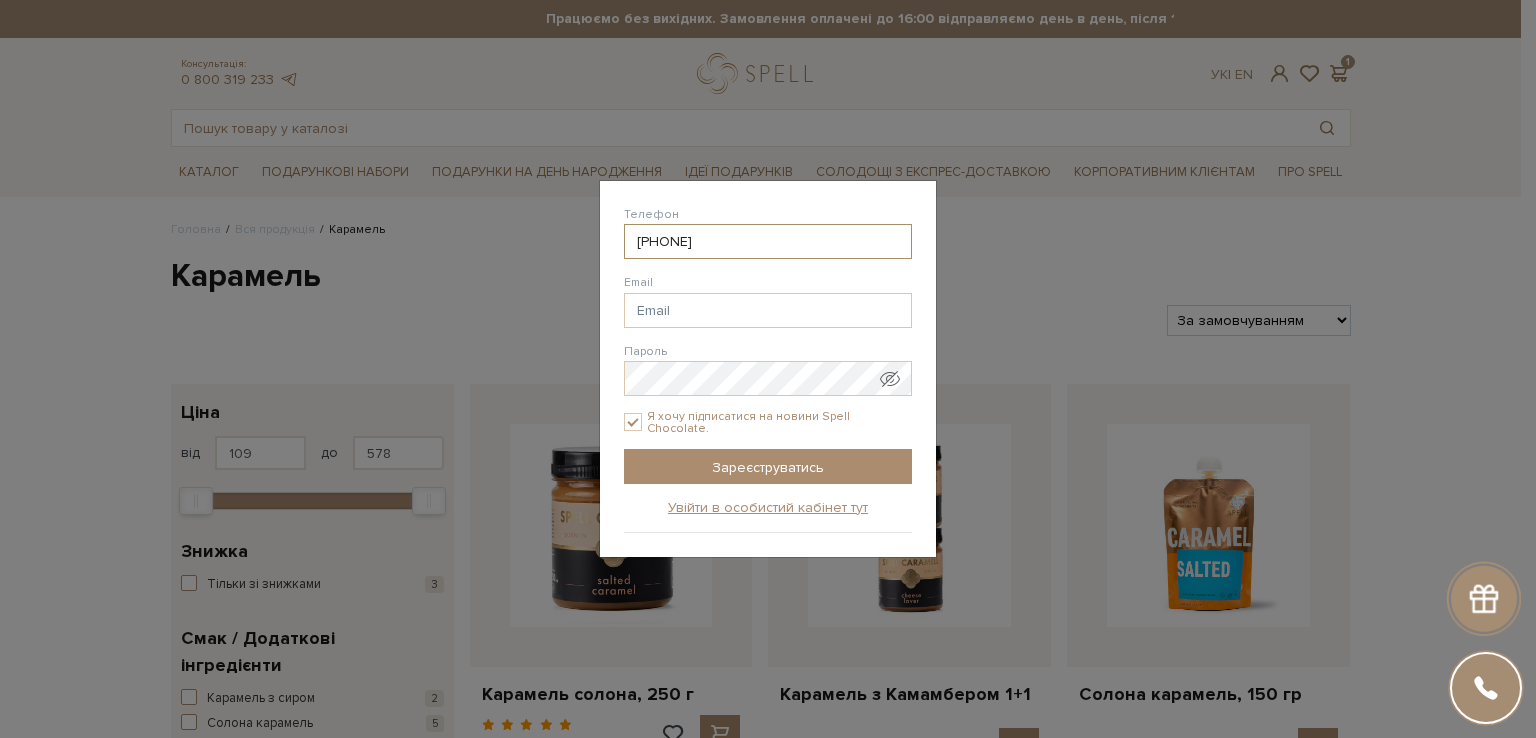 type on "38(050) 256-74-49" 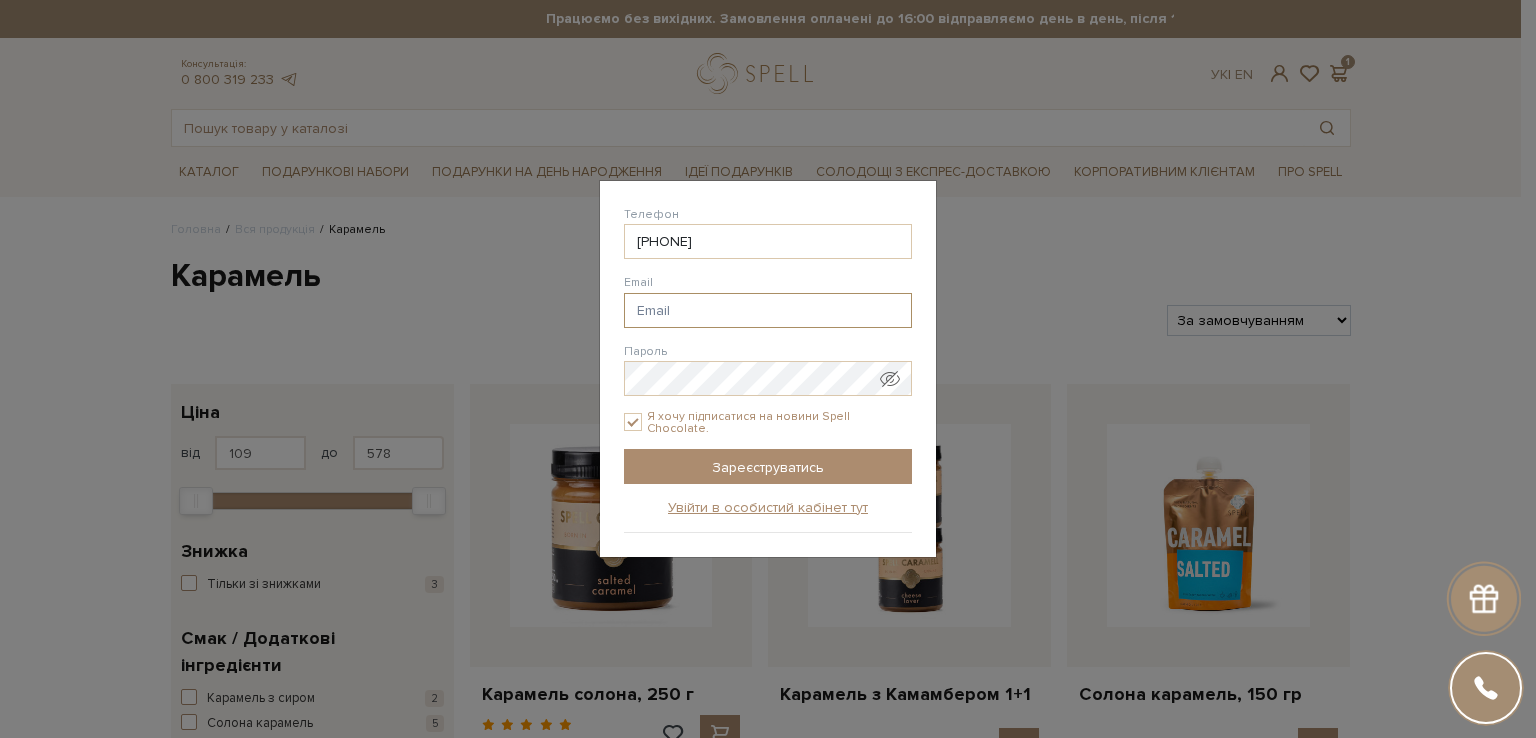 click on "Email" at bounding box center (768, 310) 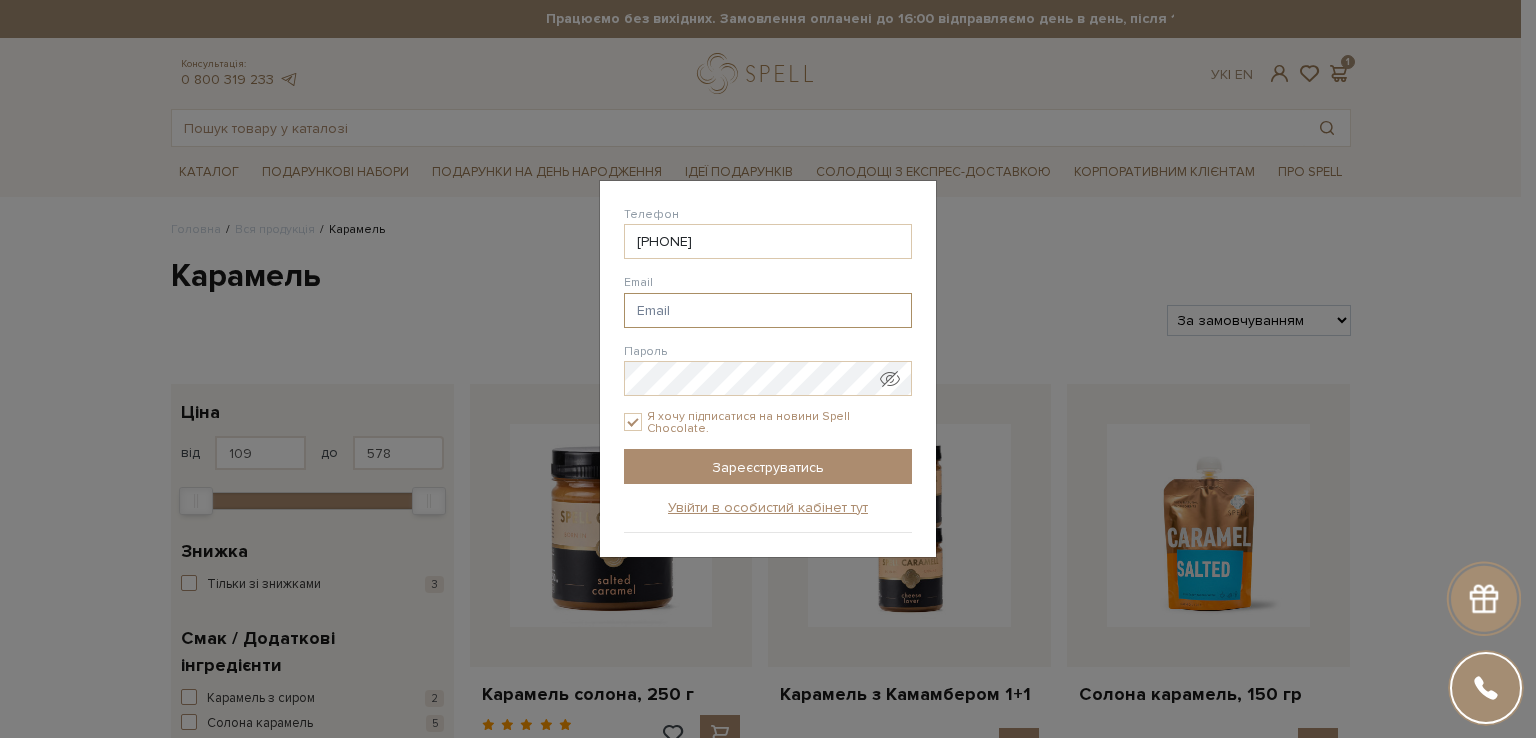 paste on "[EMAIL]" 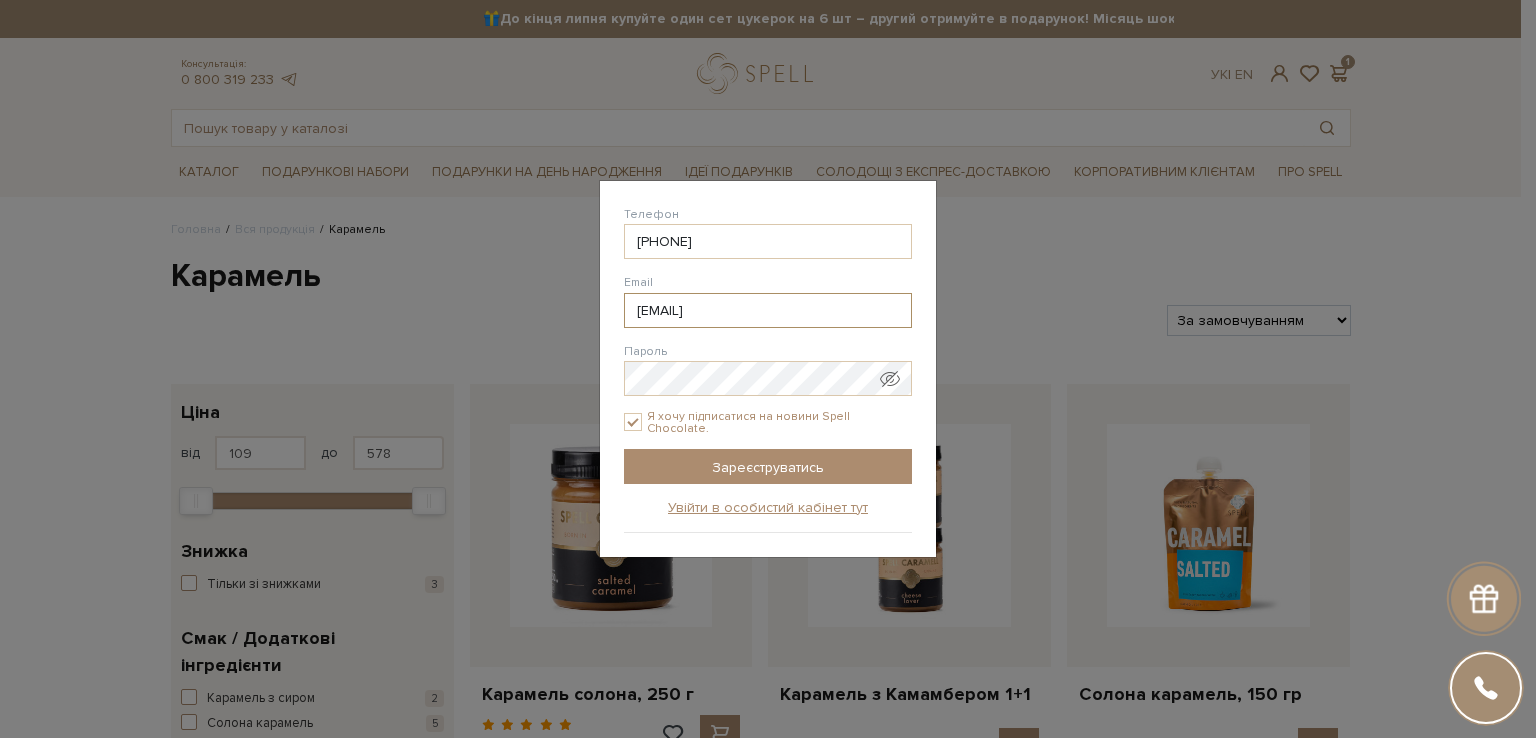 type on "[EMAIL]" 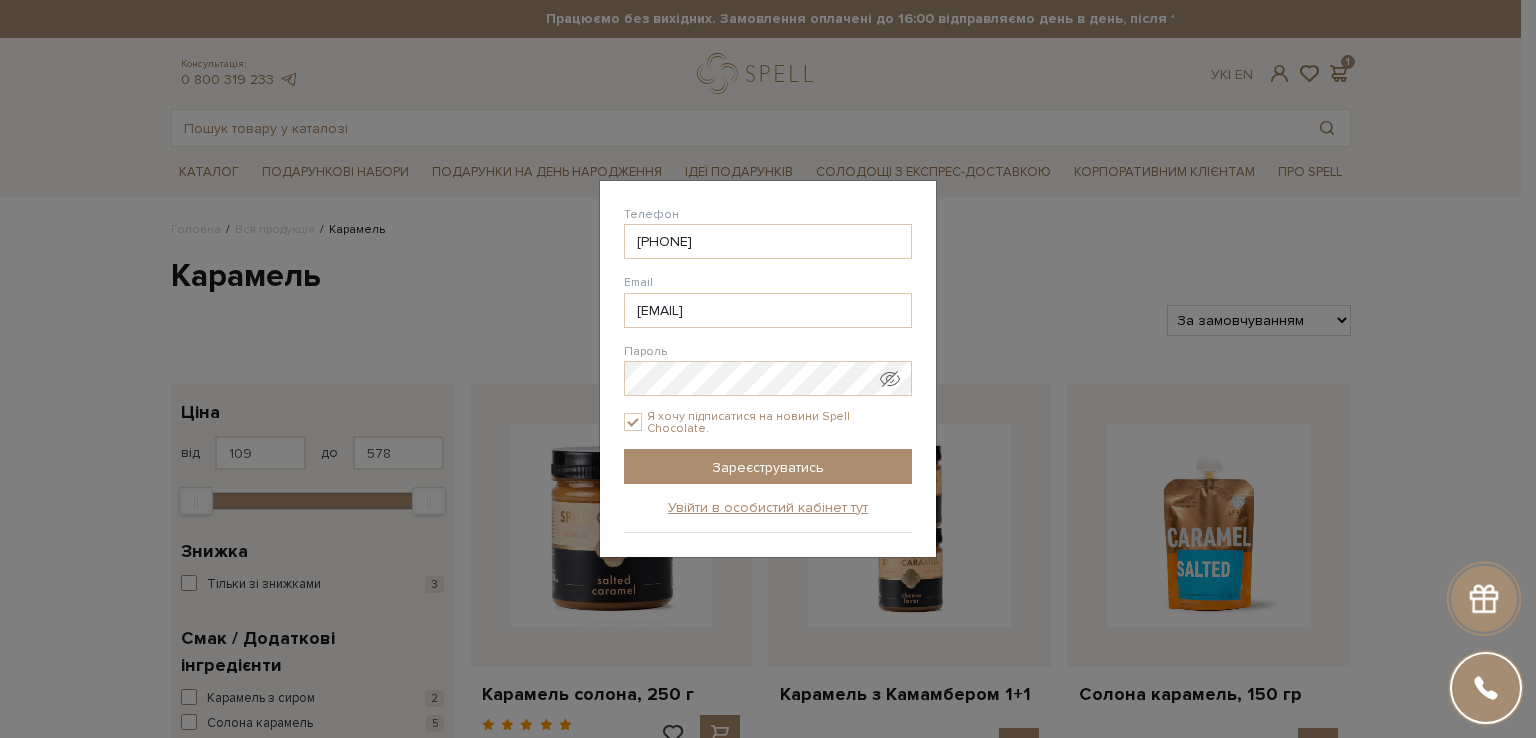 click at bounding box center (890, 379) 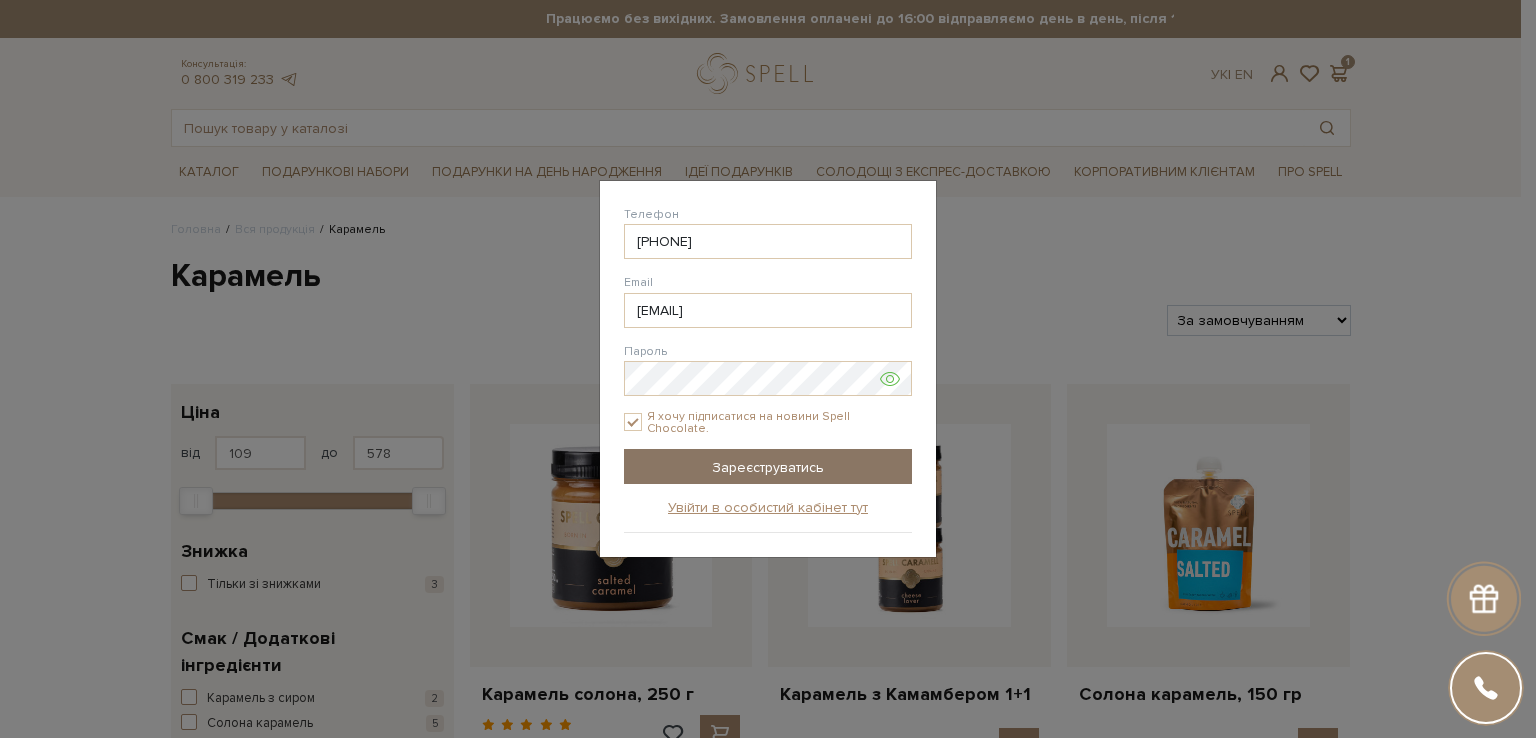 click on "Зареєструватись" at bounding box center [768, 466] 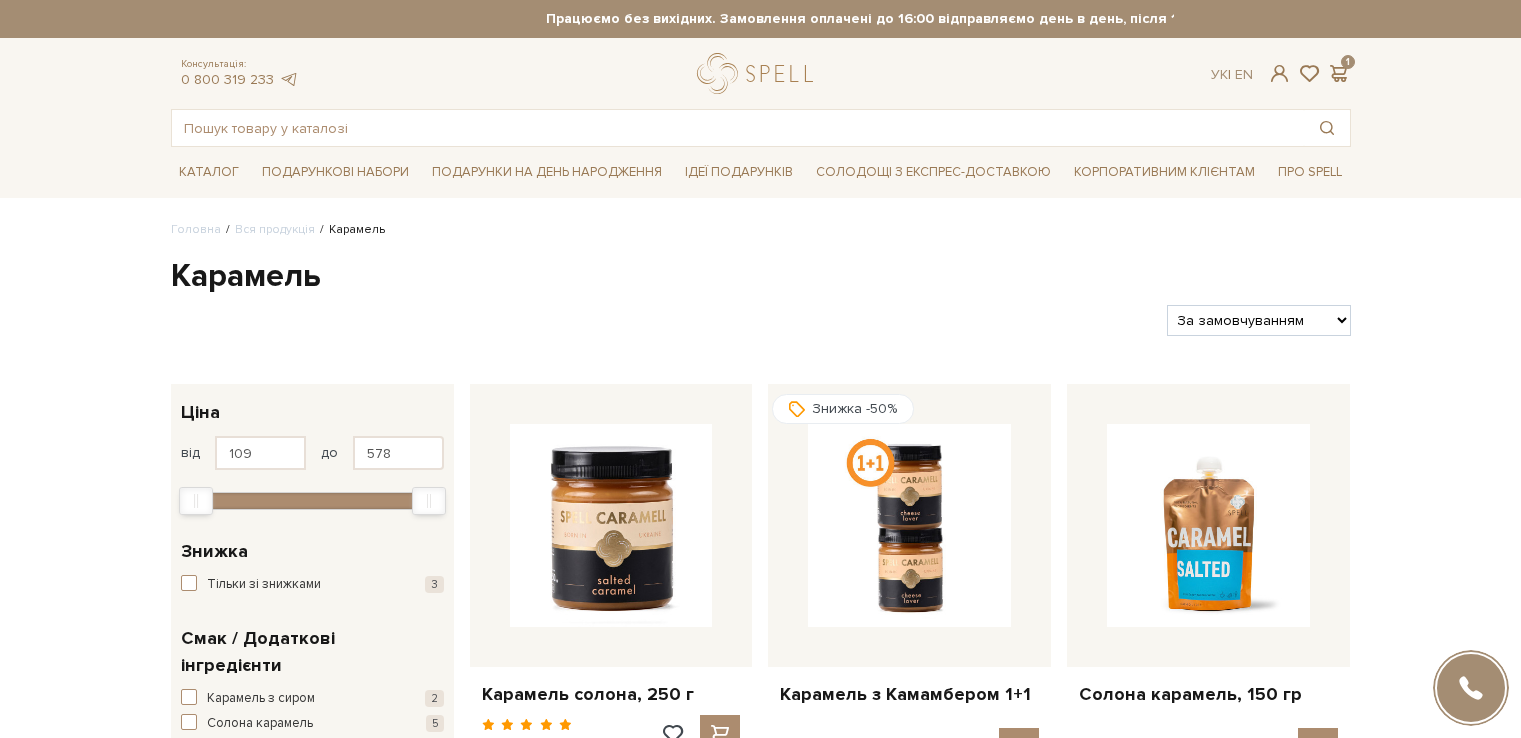 scroll, scrollTop: 0, scrollLeft: 0, axis: both 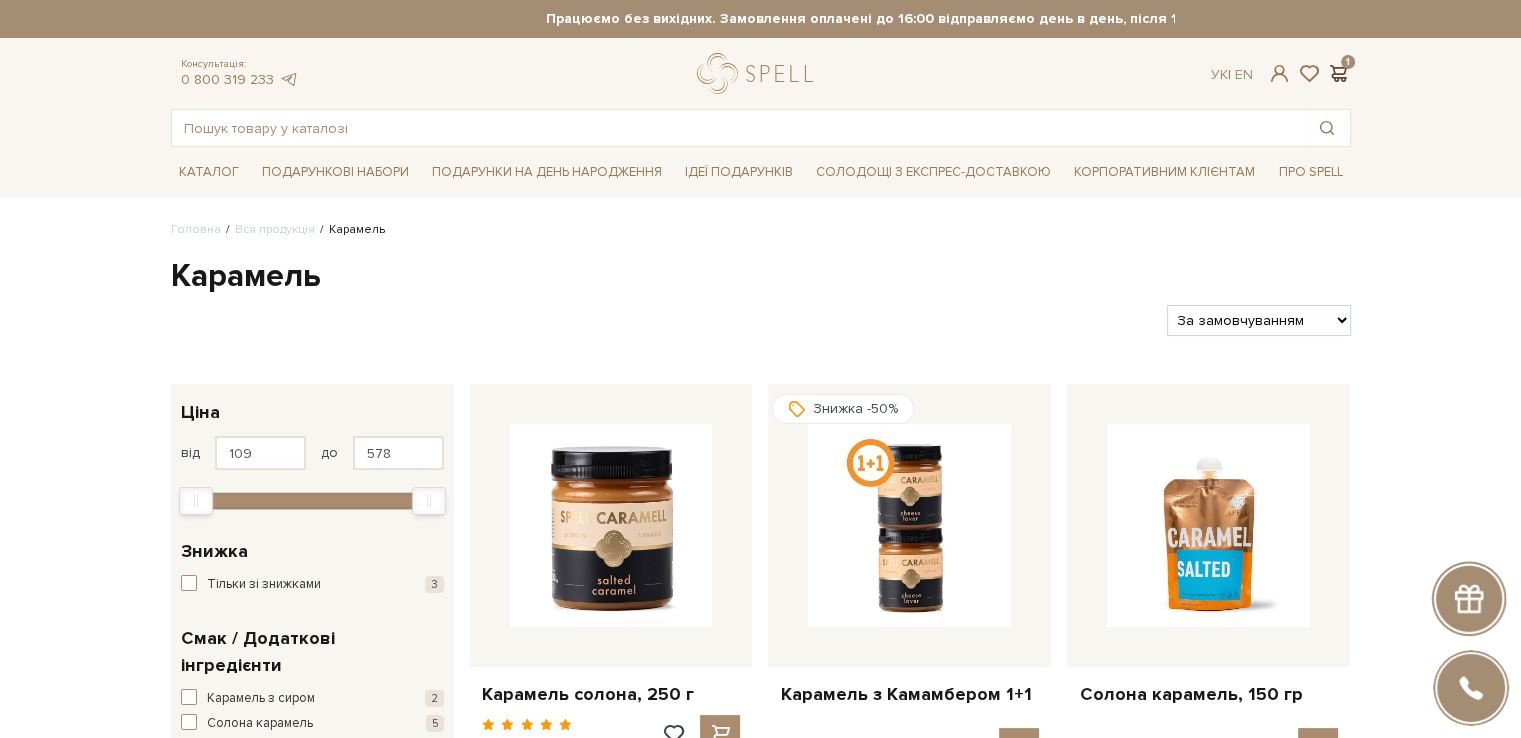 click at bounding box center [1339, 73] 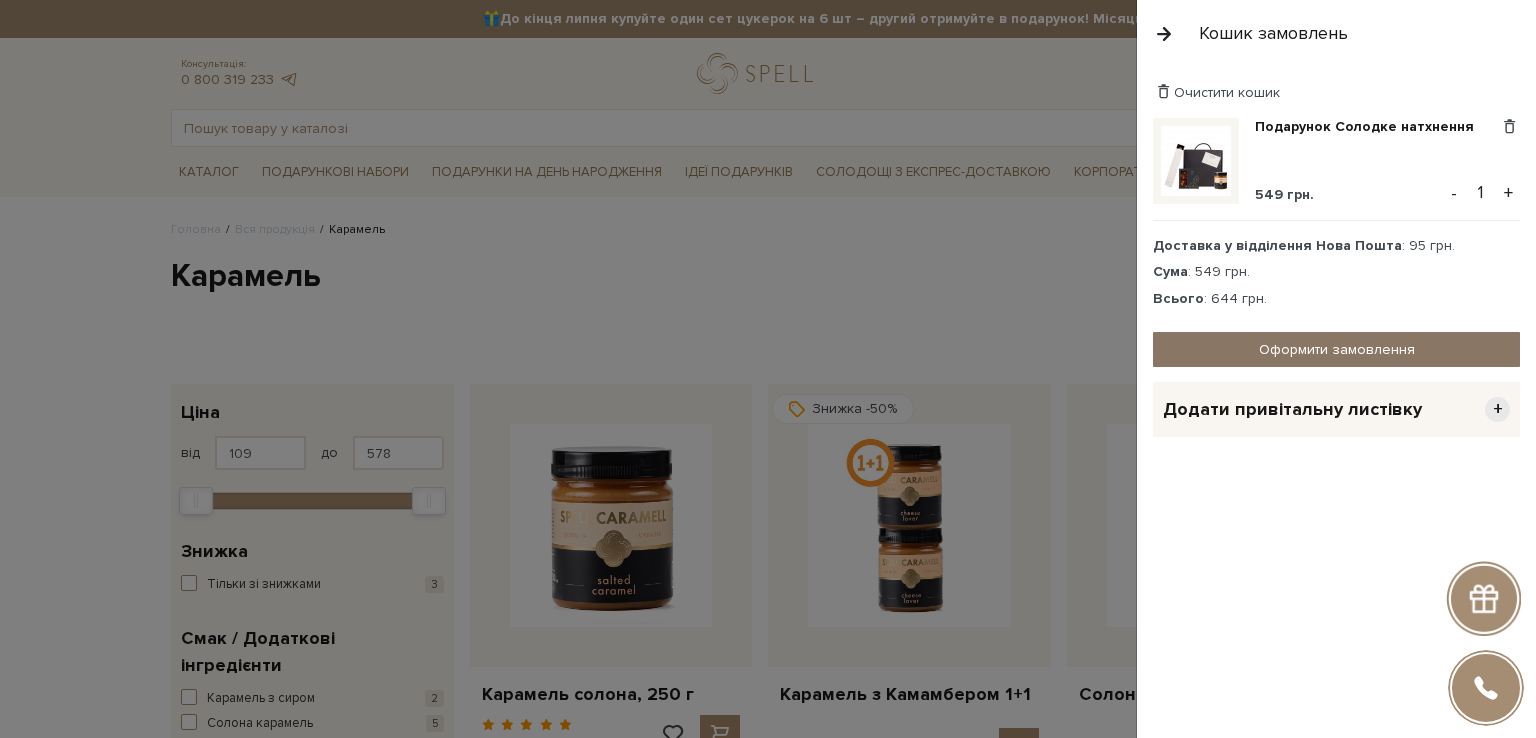 click on "Оформити замовлення" at bounding box center (1336, 349) 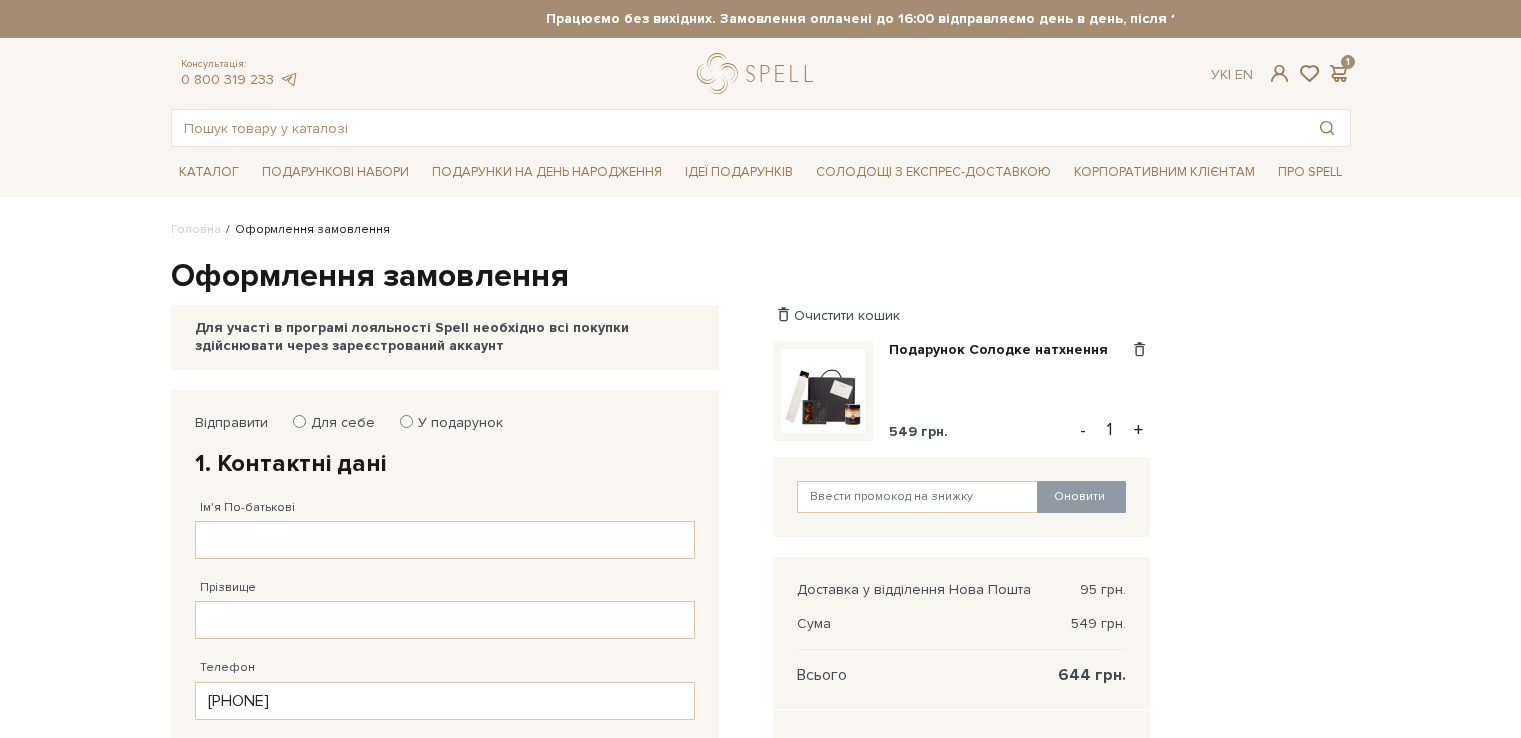 scroll, scrollTop: 0, scrollLeft: 0, axis: both 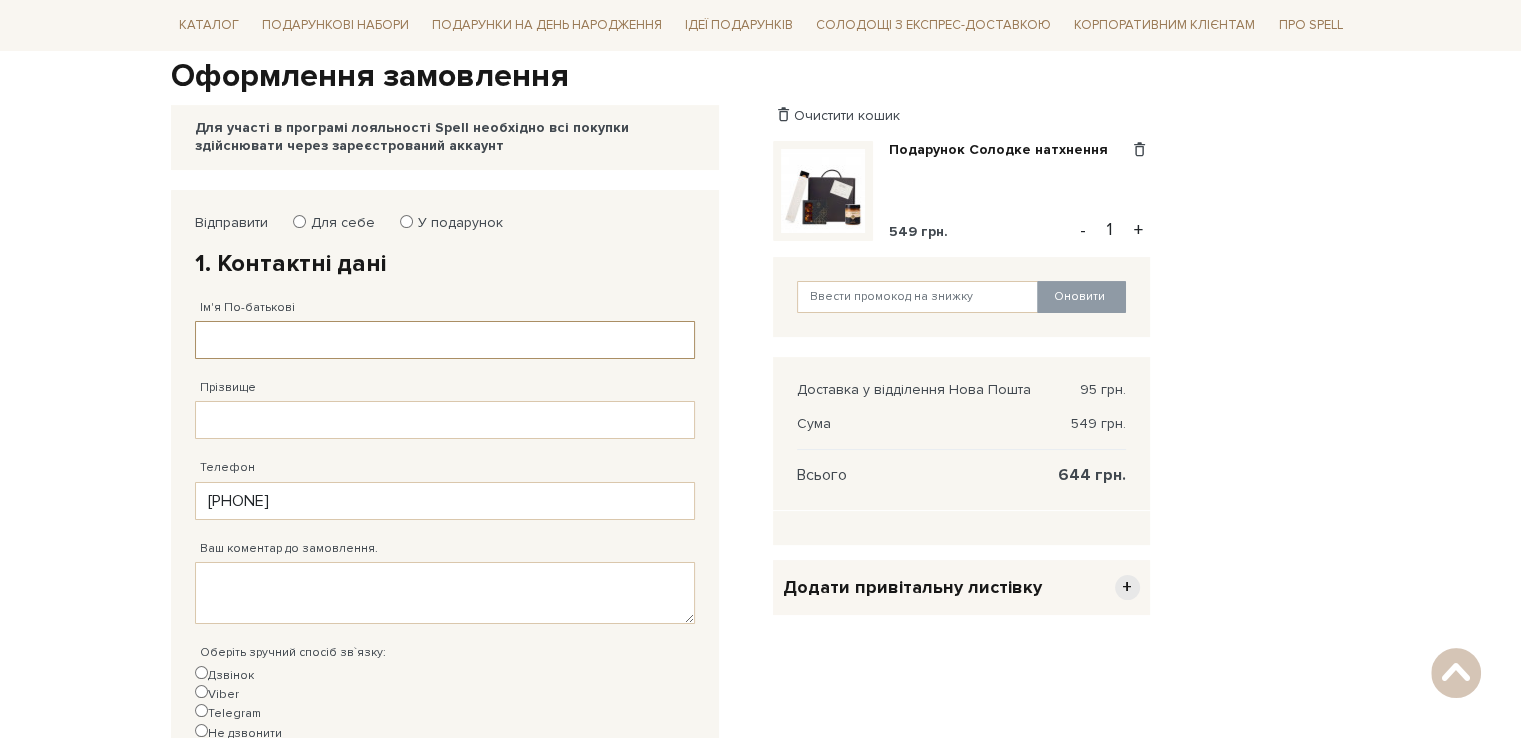 click on "Ім'я По-батькові" at bounding box center [445, 340] 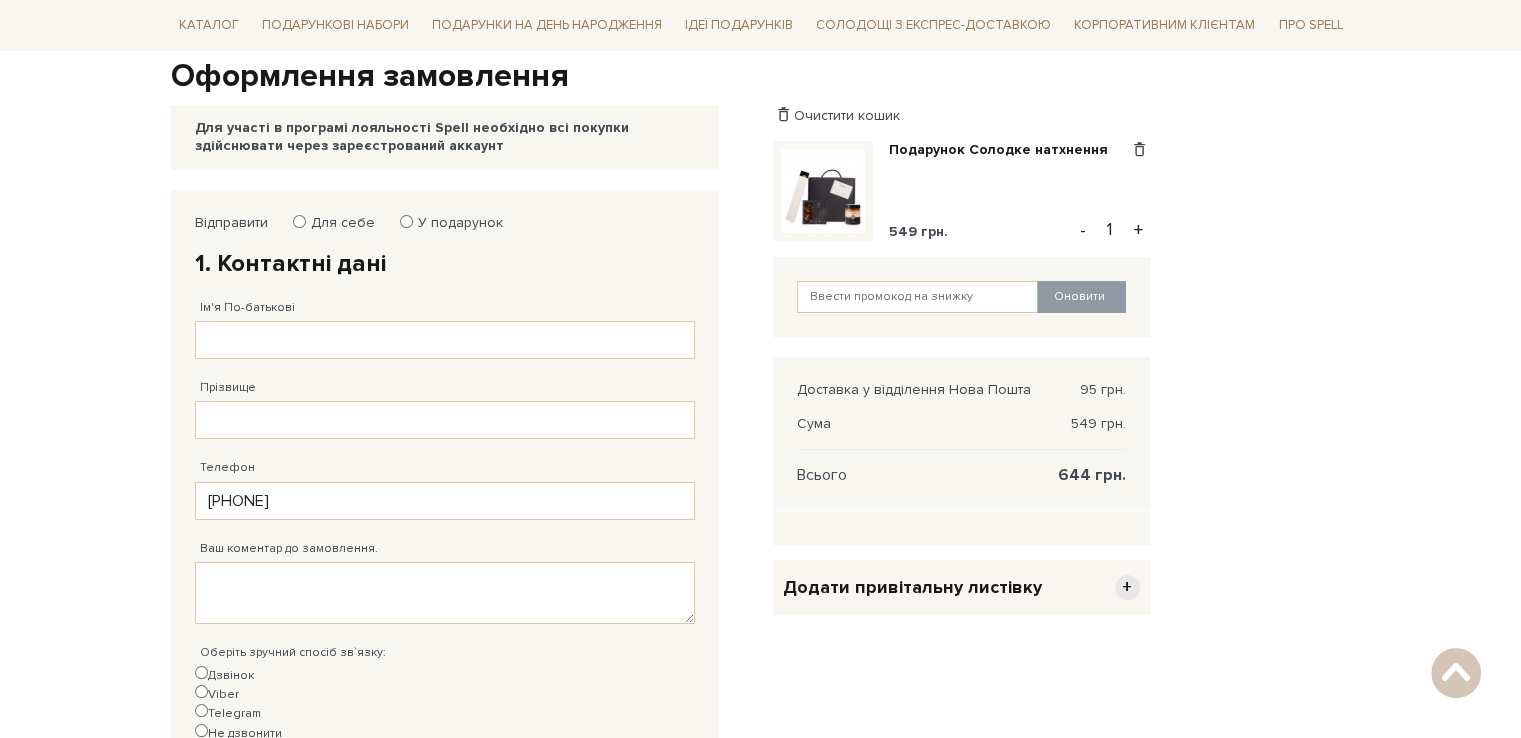 click on "У подарунок" at bounding box center [406, 221] 